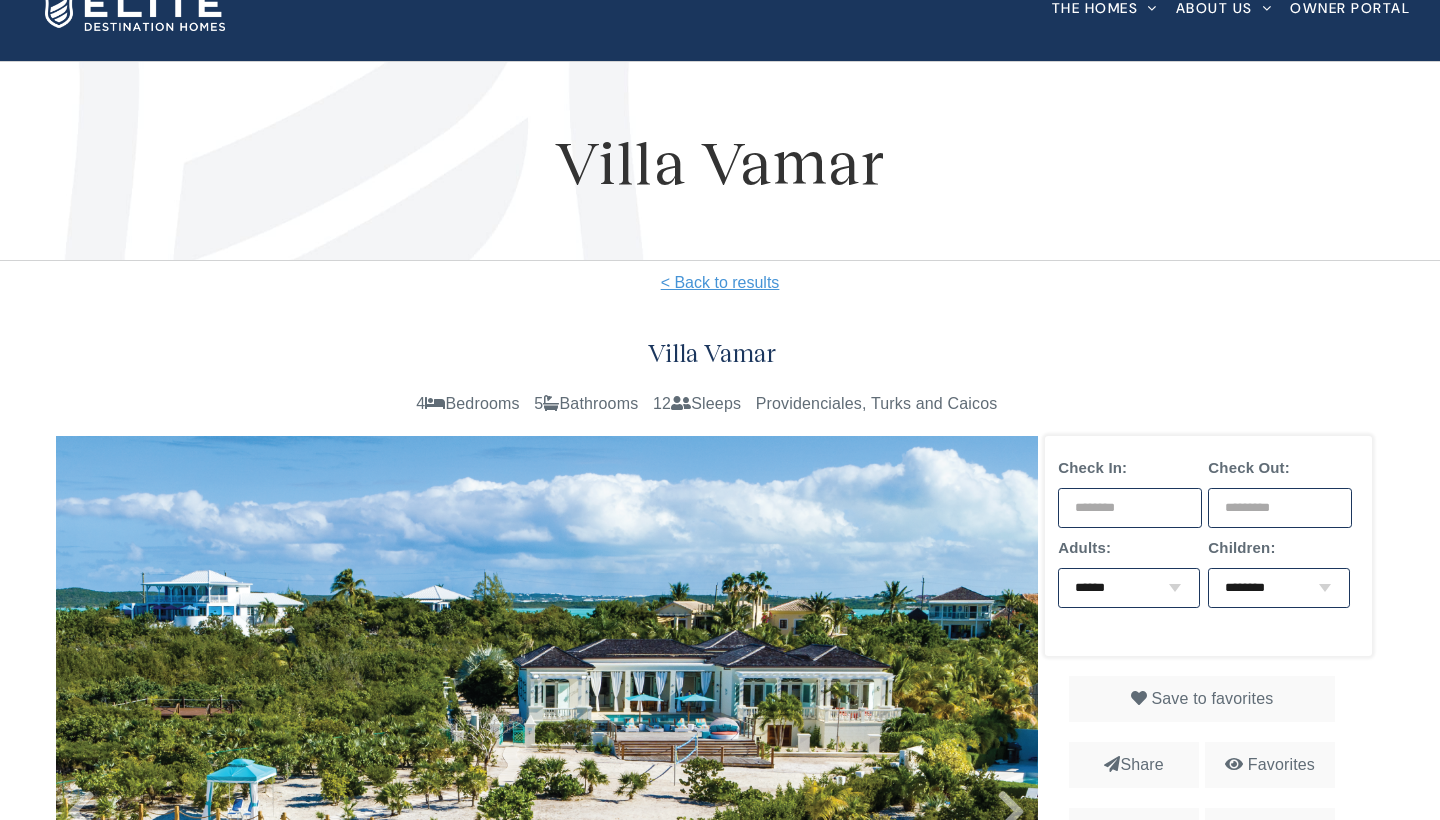 scroll, scrollTop: 207, scrollLeft: 0, axis: vertical 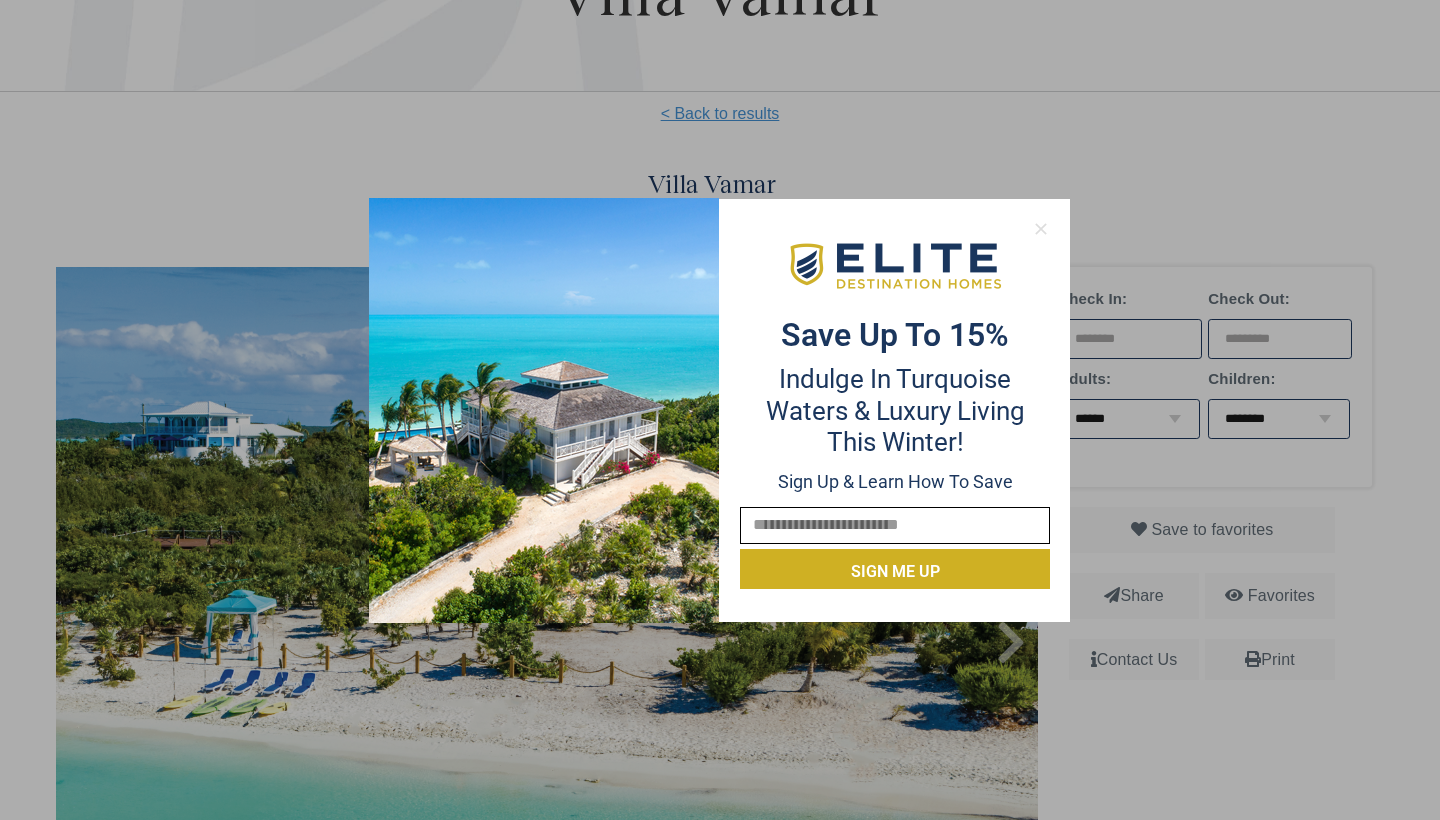 click 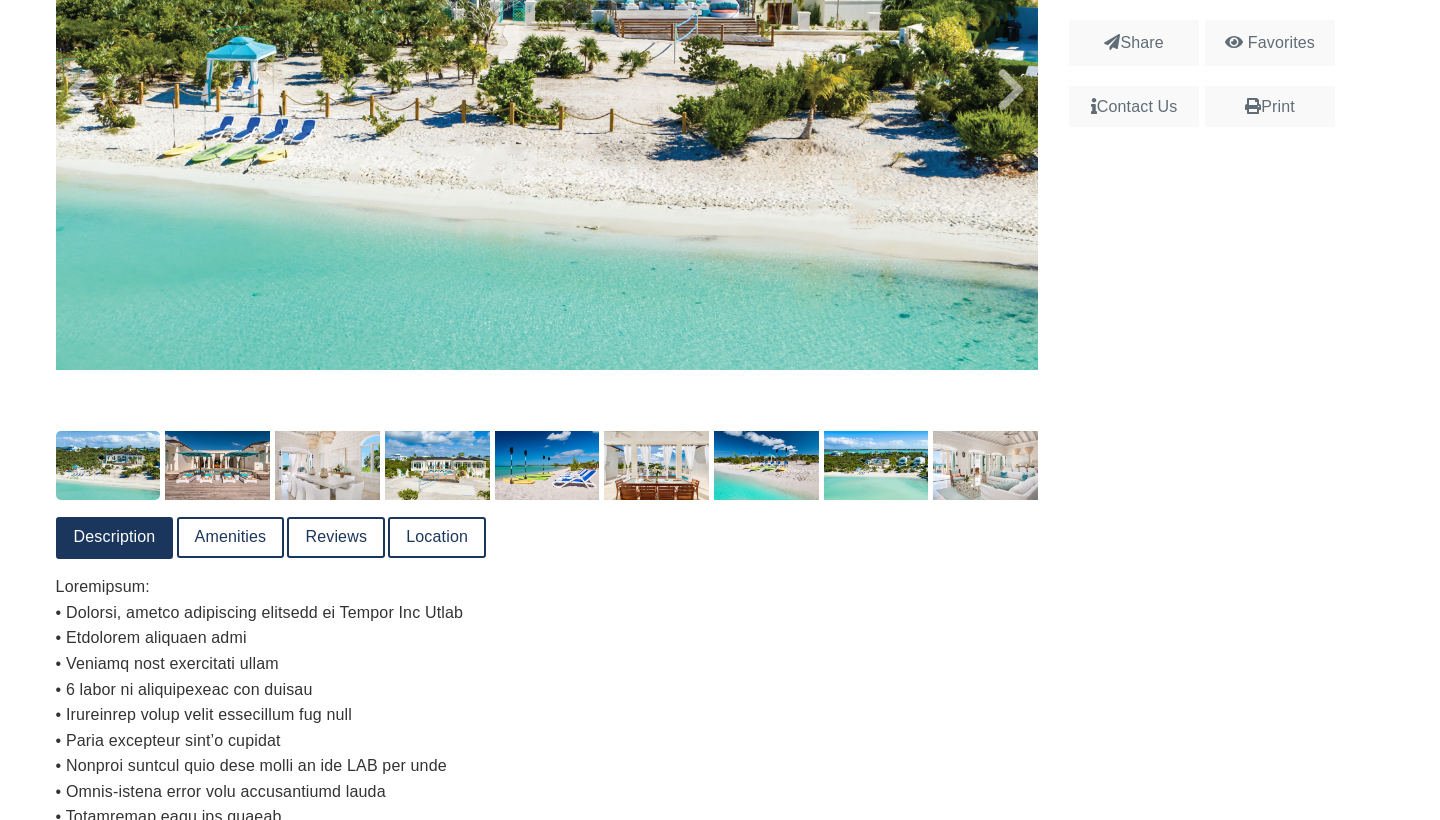 scroll, scrollTop: 763, scrollLeft: 0, axis: vertical 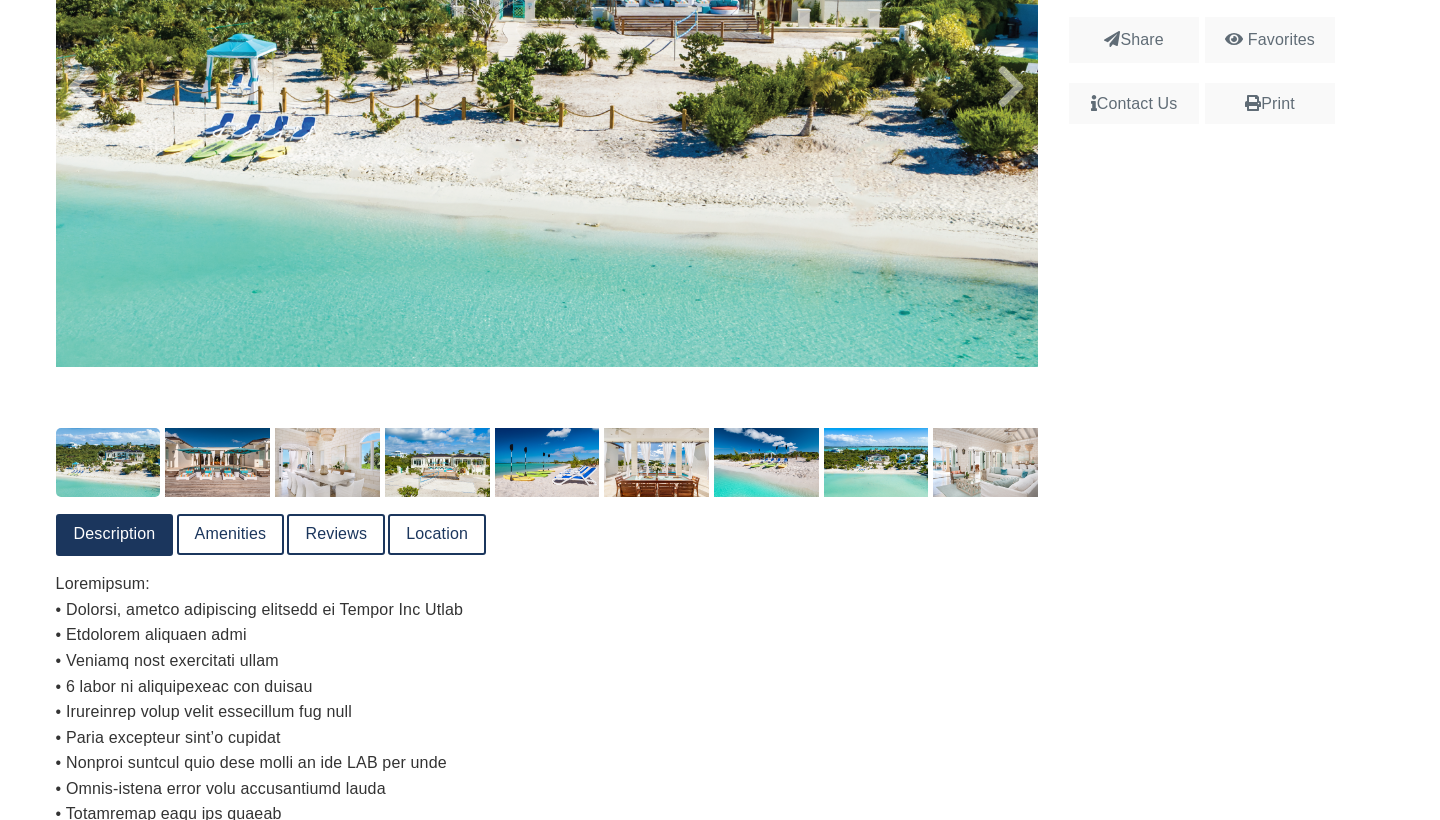click on "Amenities" at bounding box center [231, 534] 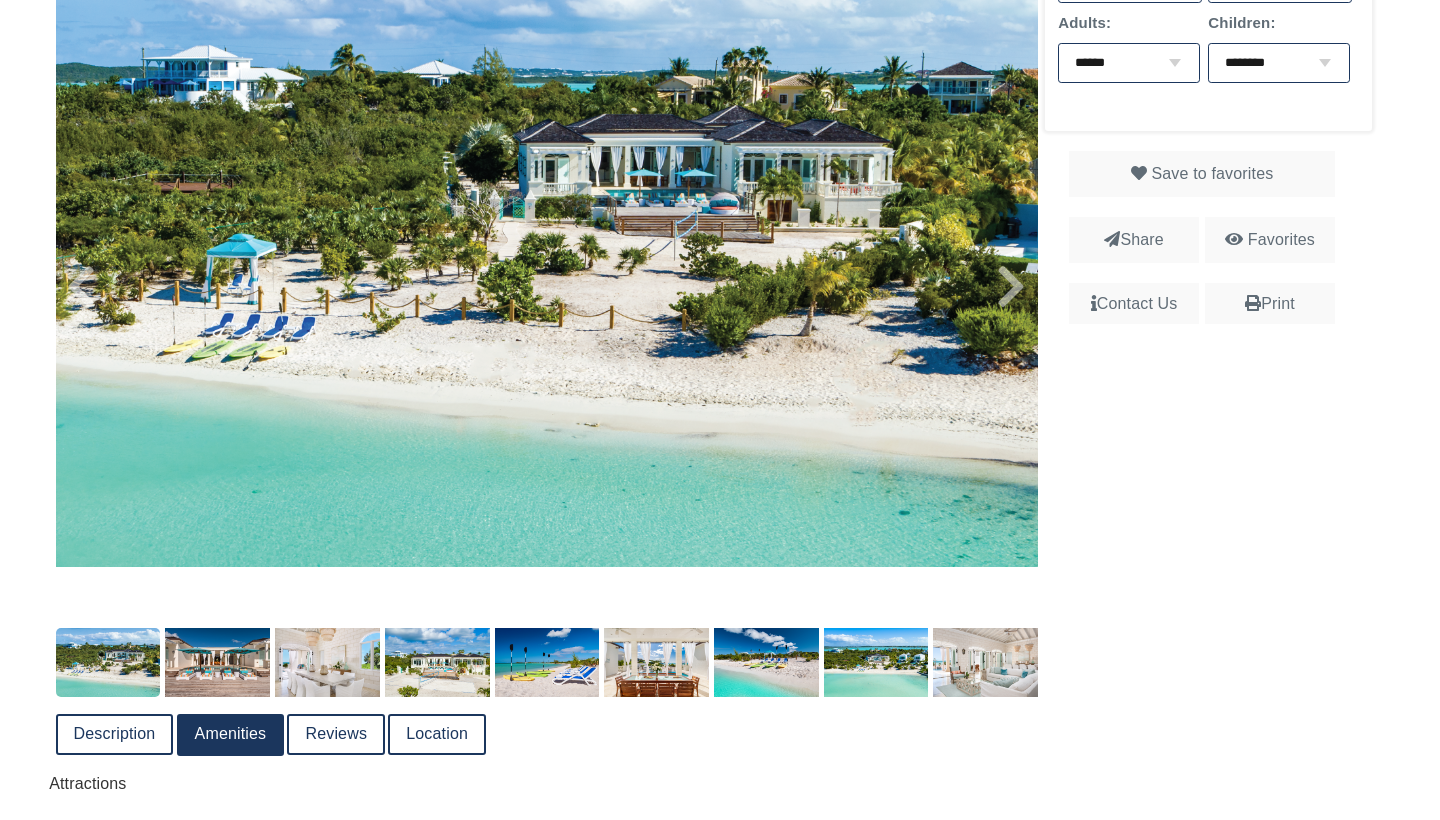 scroll, scrollTop: 566, scrollLeft: 0, axis: vertical 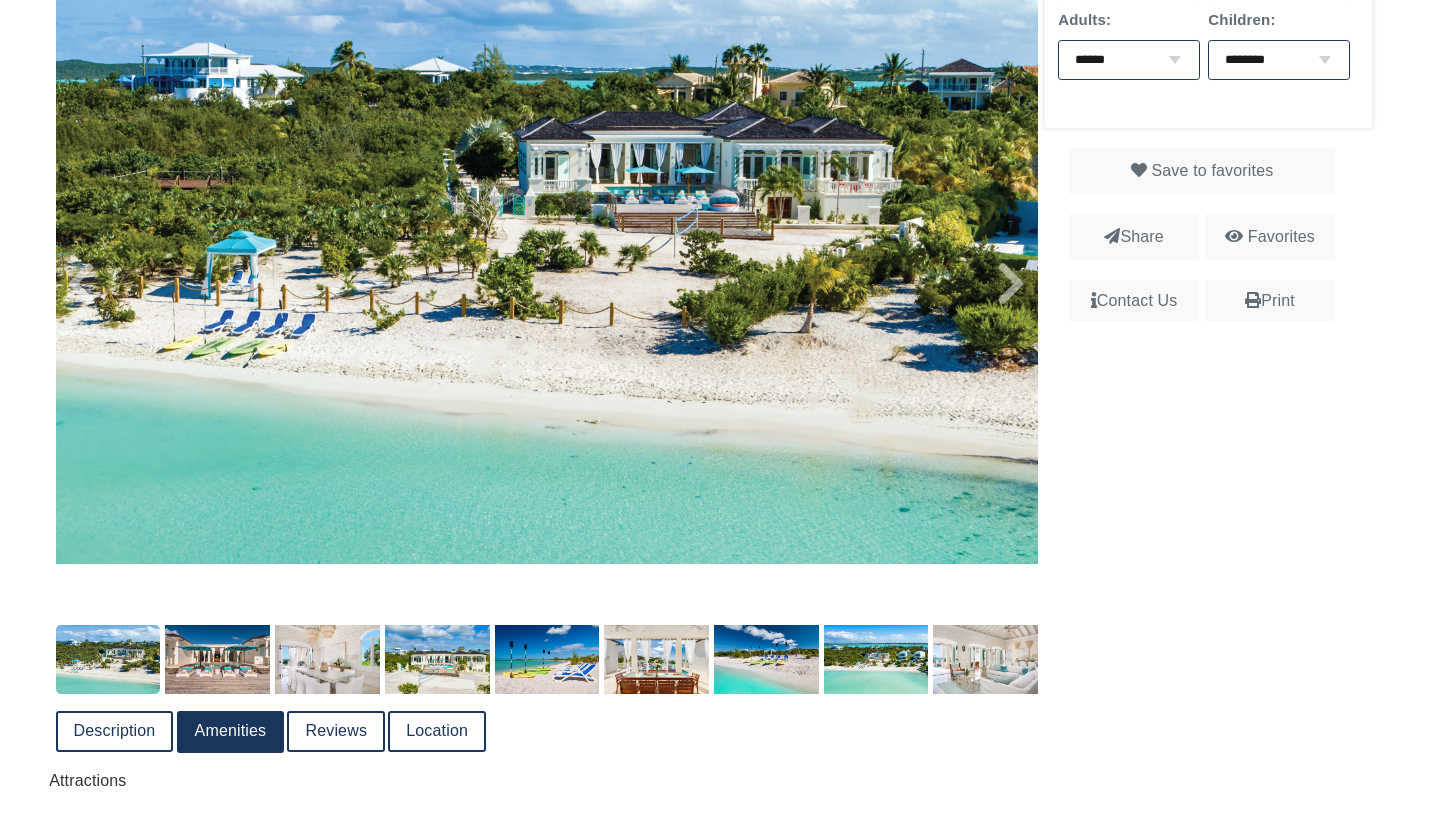click at bounding box center [108, 660] 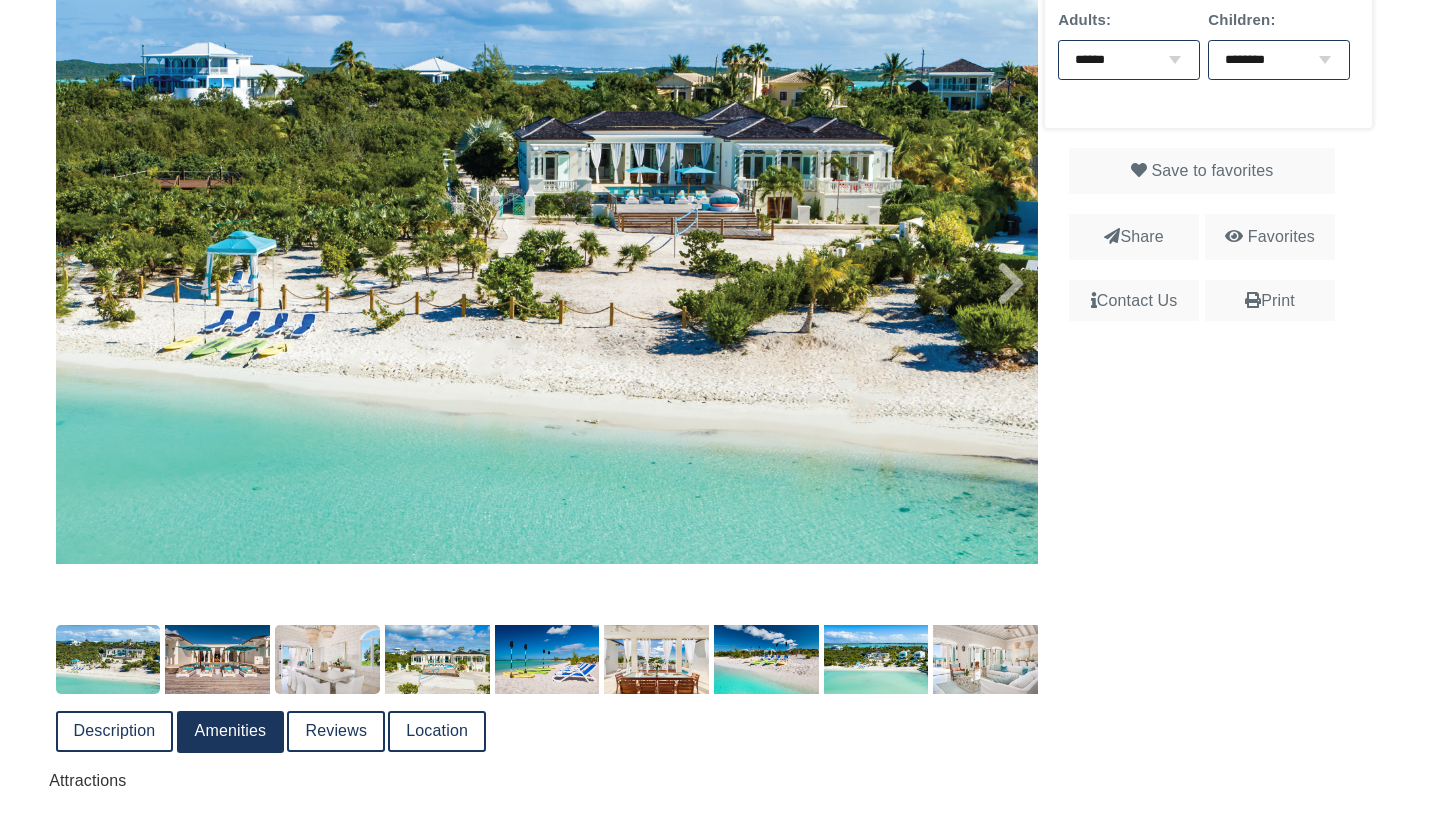 click at bounding box center (327, 660) 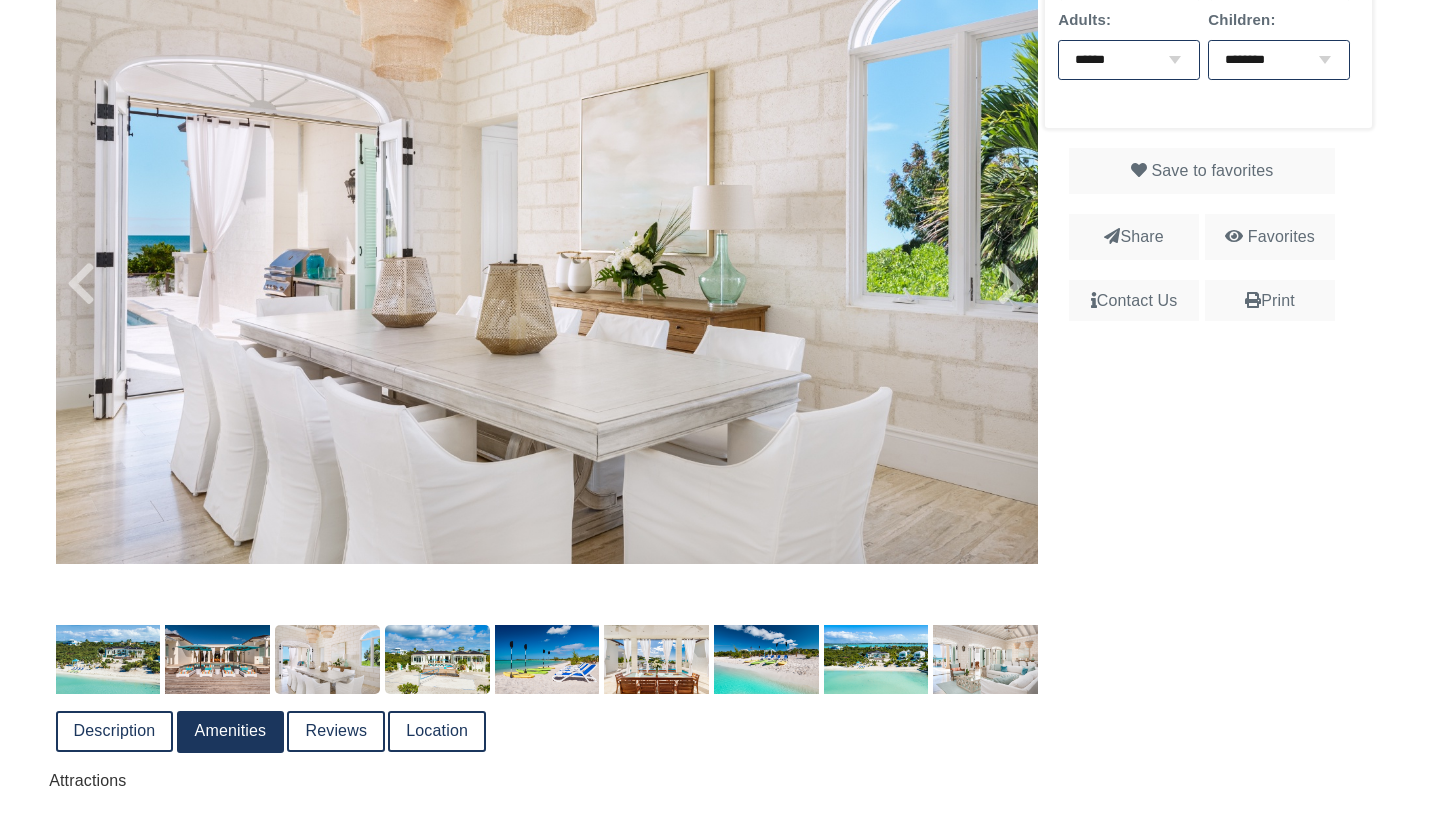 click at bounding box center (437, 660) 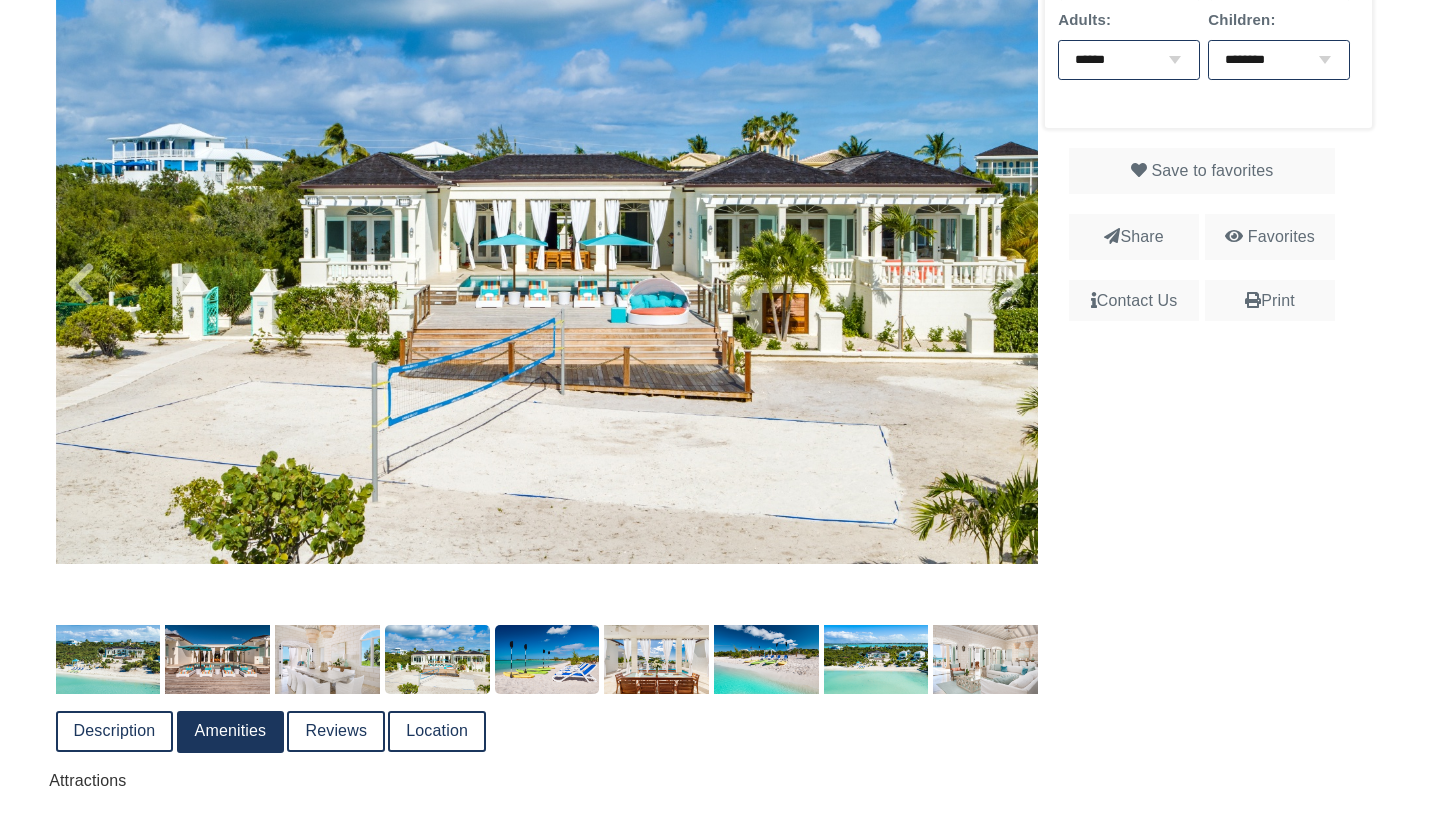 click at bounding box center (547, 660) 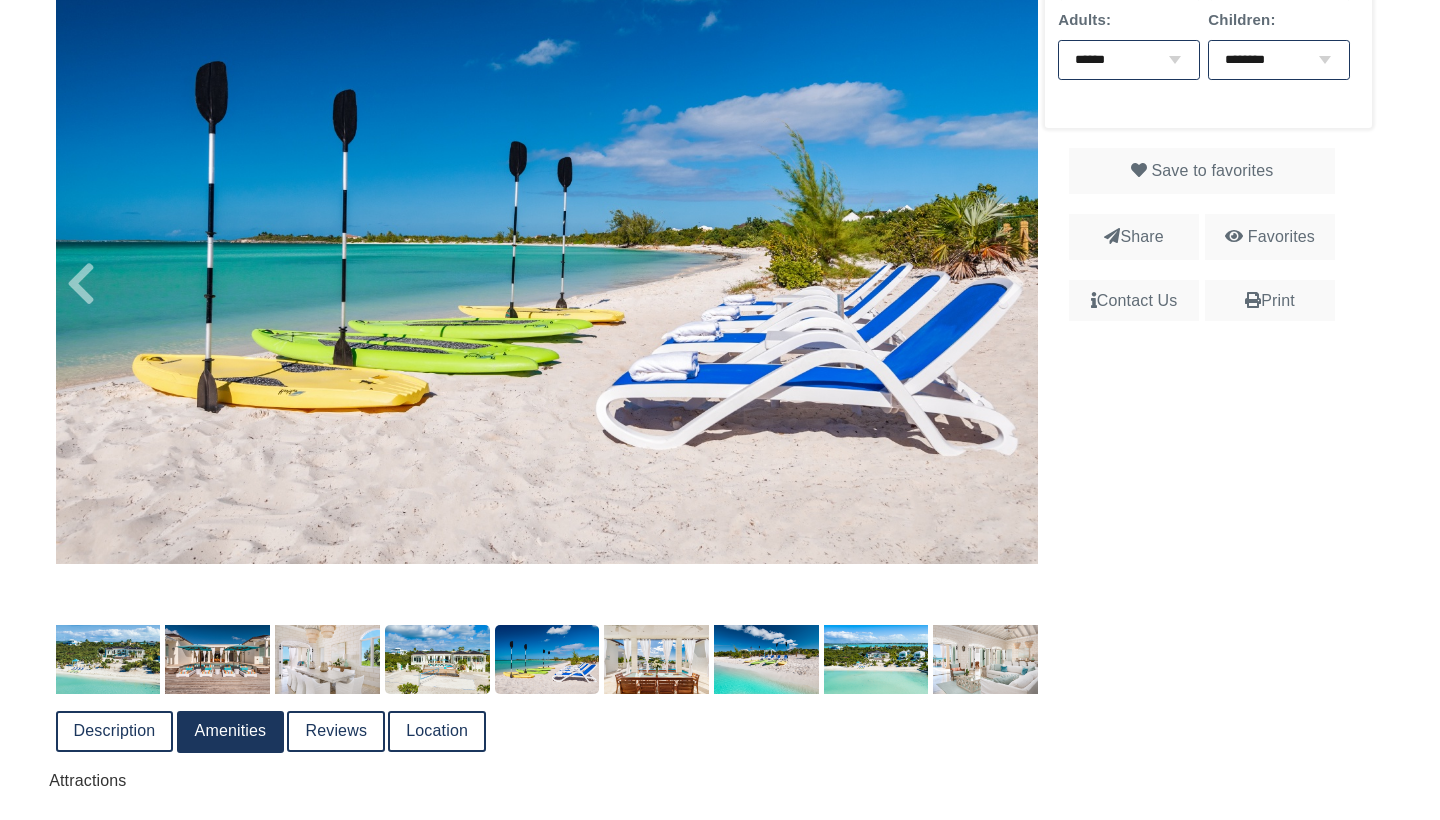click at bounding box center [437, 660] 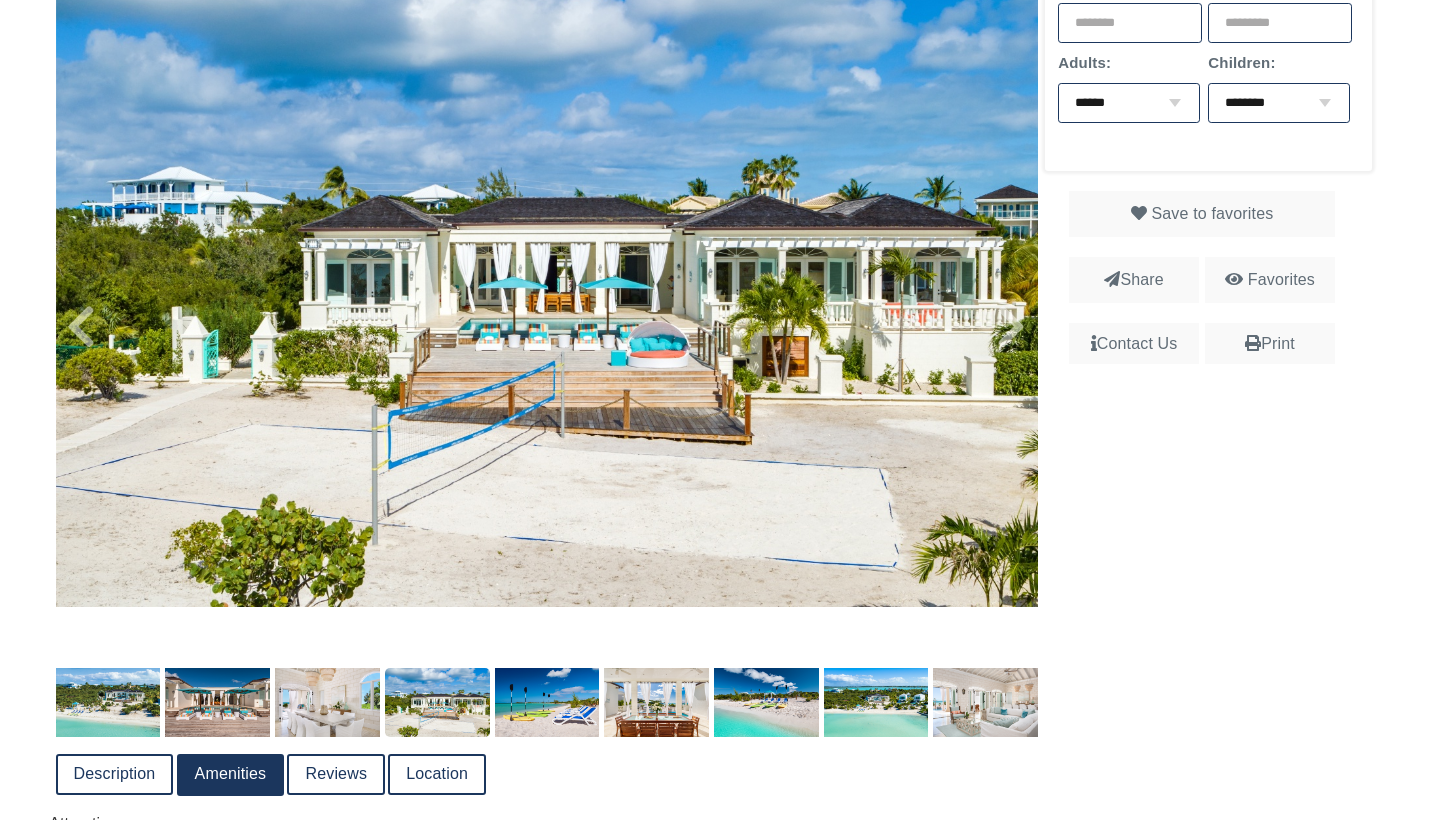scroll, scrollTop: 524, scrollLeft: 0, axis: vertical 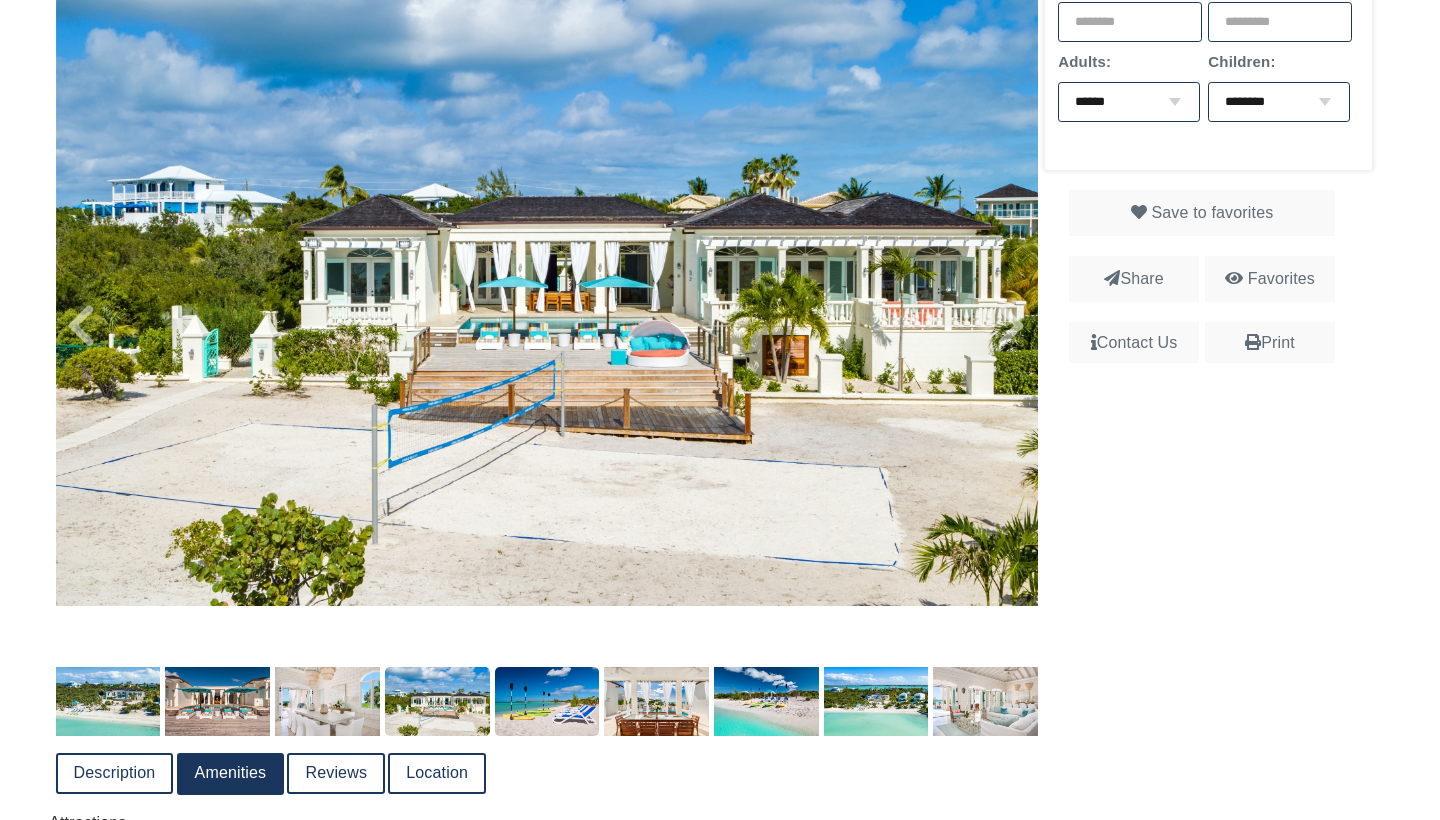 click at bounding box center [547, 702] 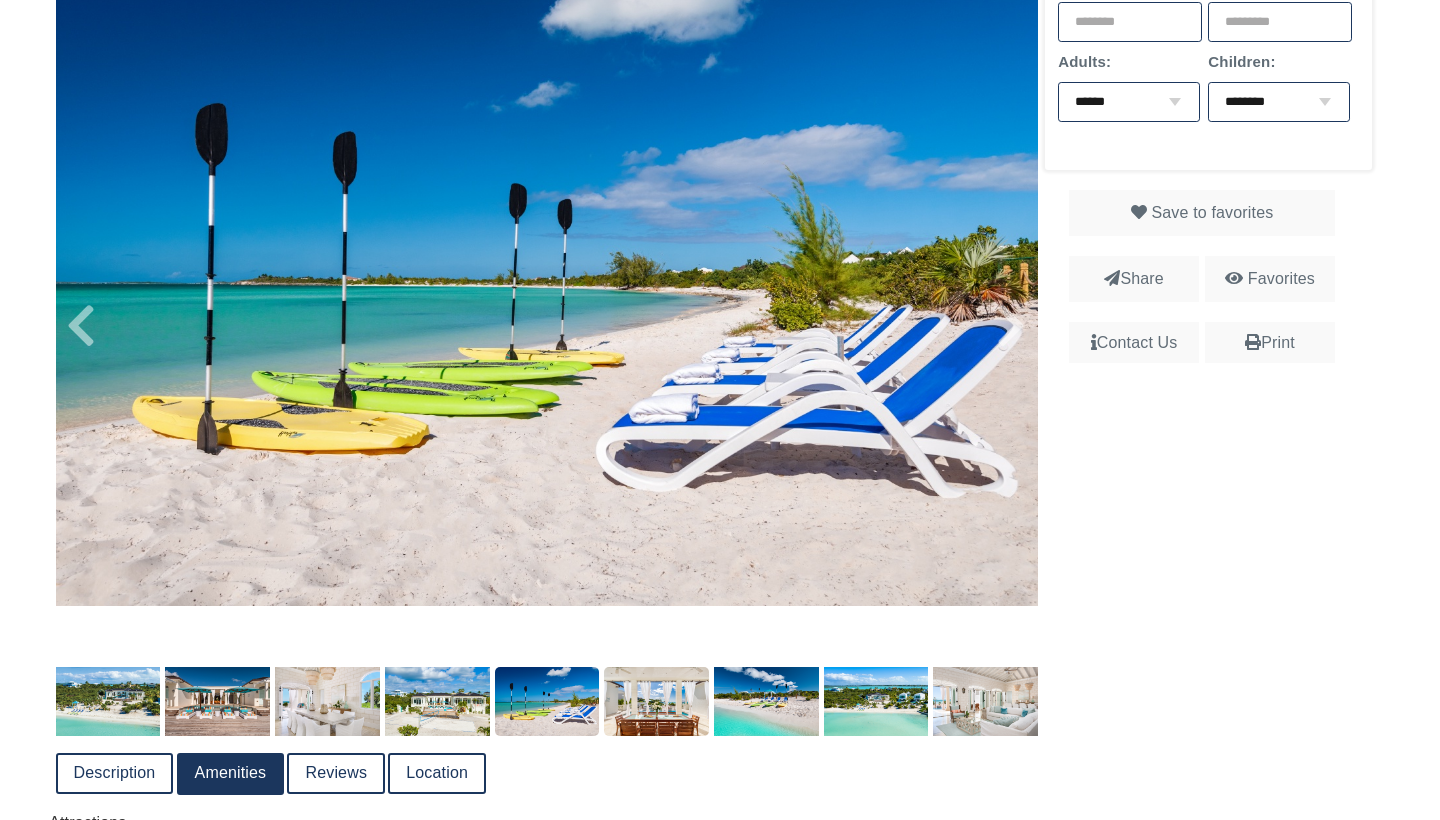 click at bounding box center (656, 702) 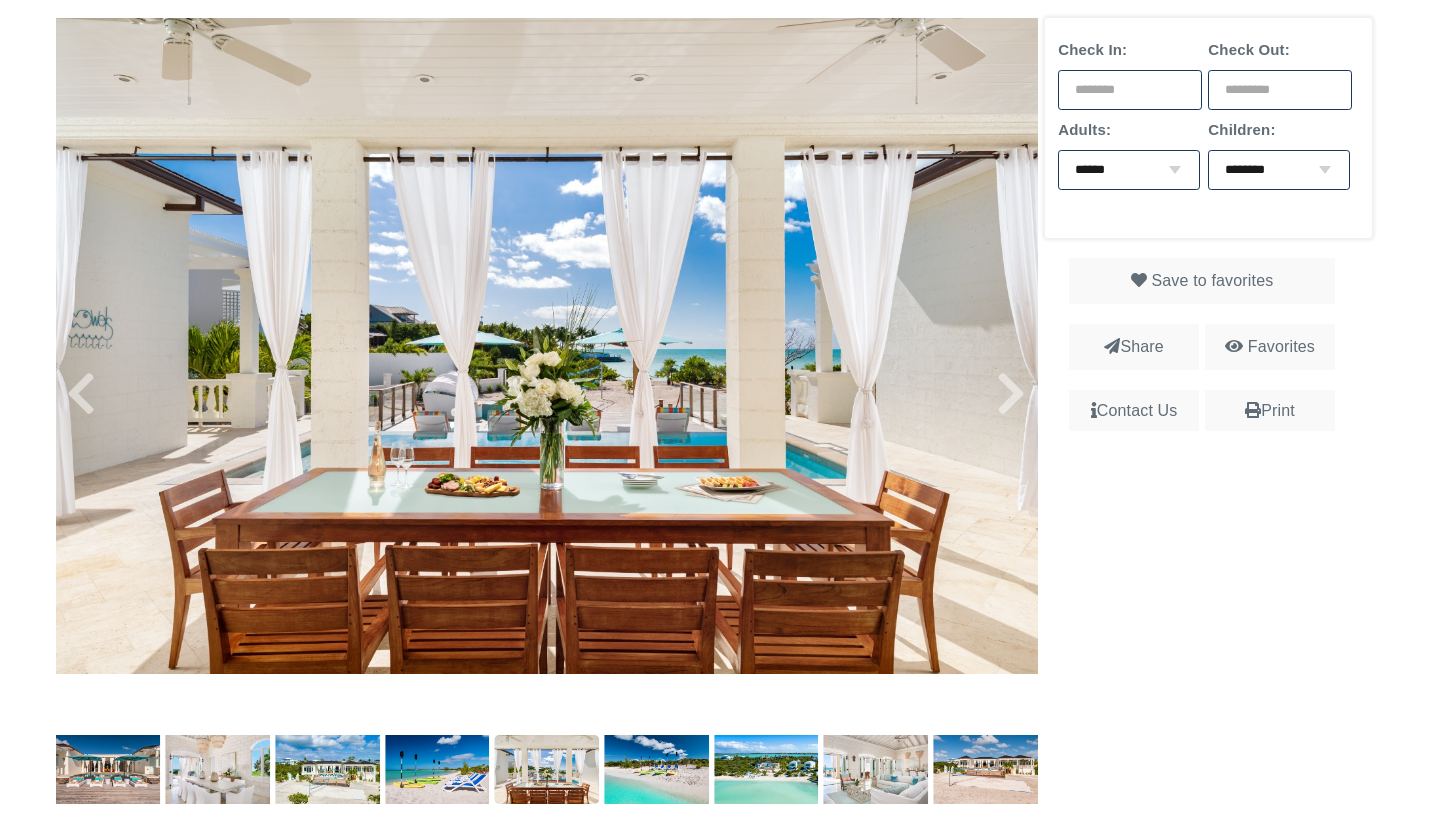 scroll, scrollTop: 455, scrollLeft: 0, axis: vertical 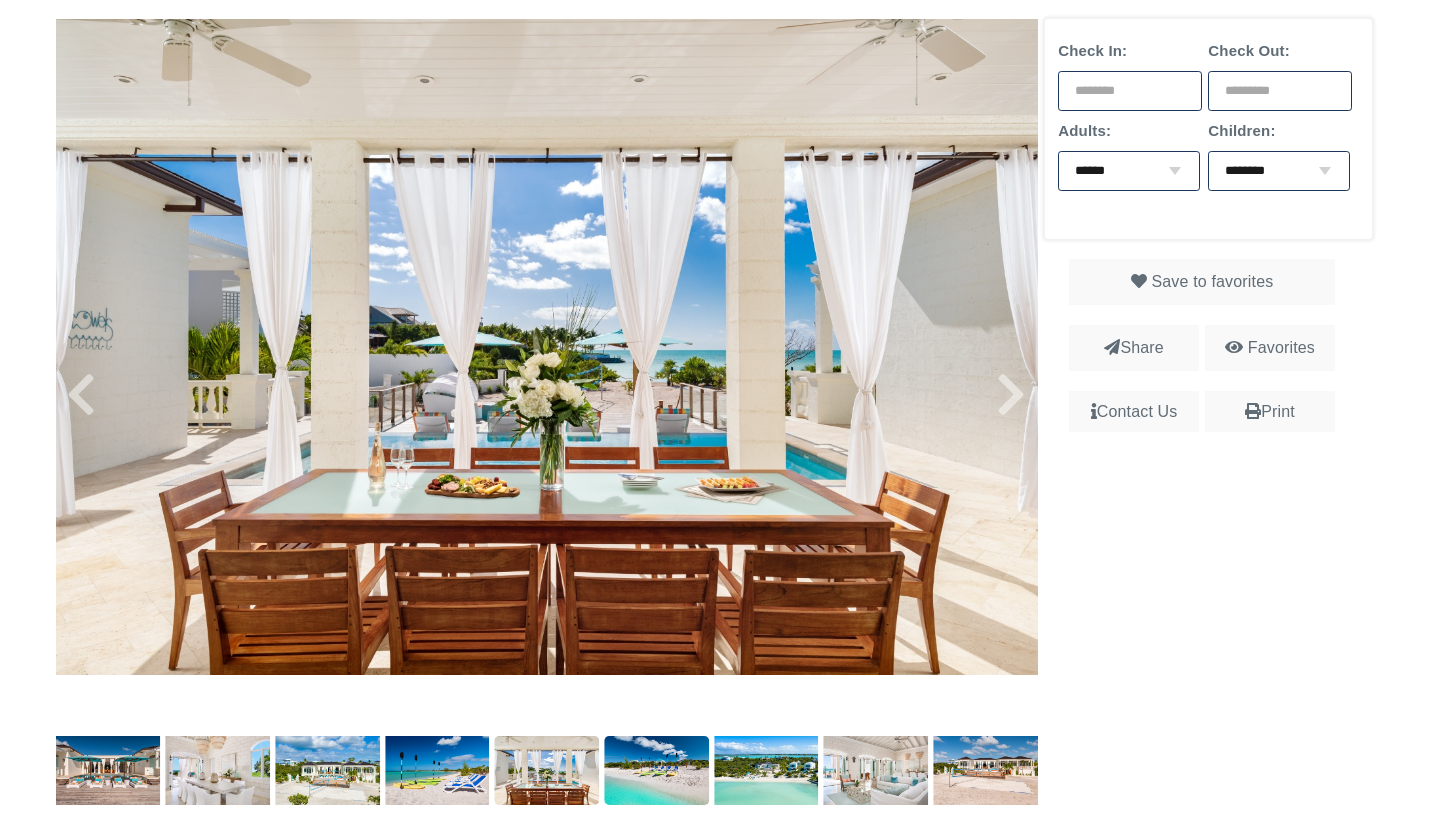 click at bounding box center (656, 771) 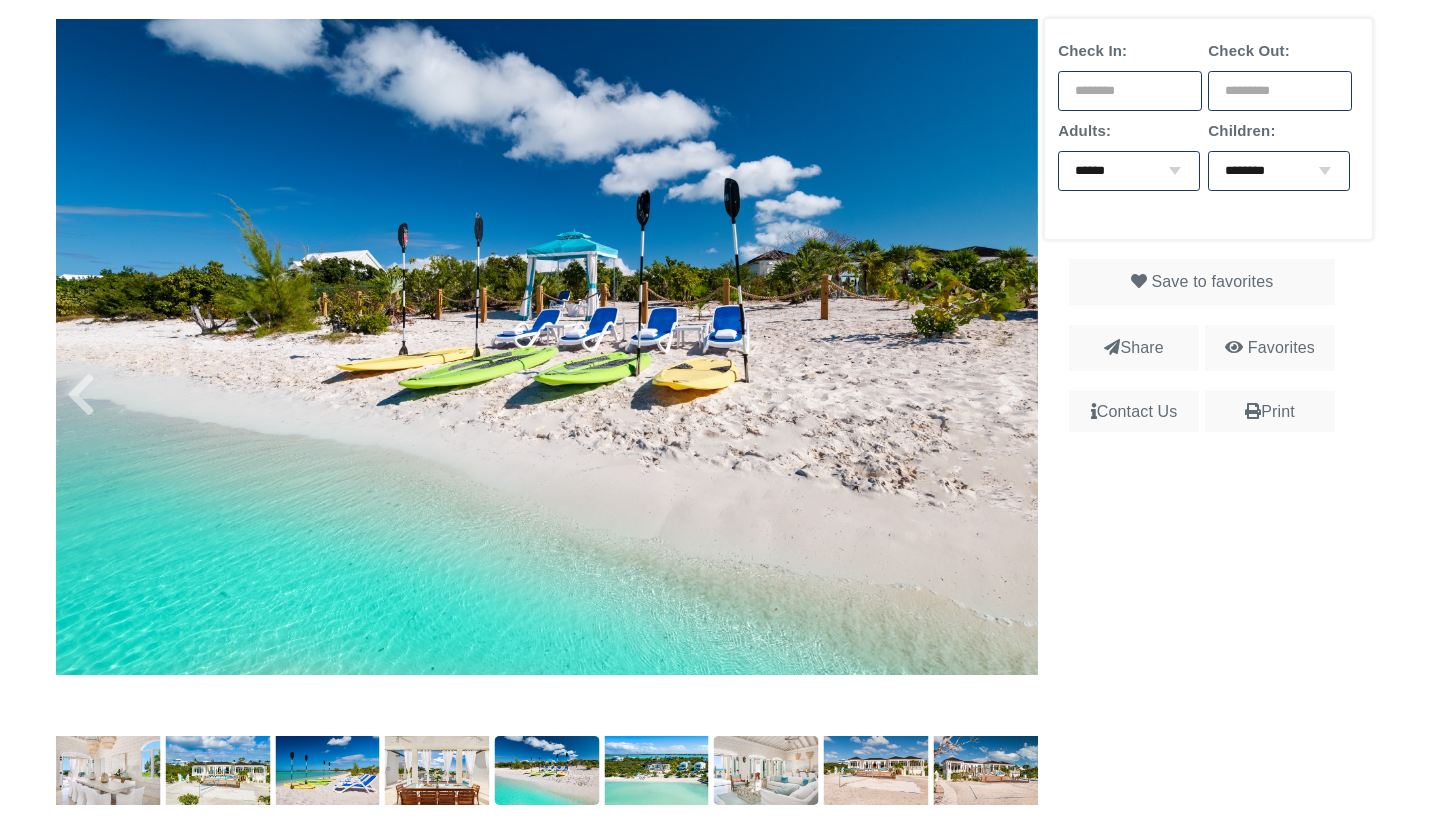 click at bounding box center (766, 771) 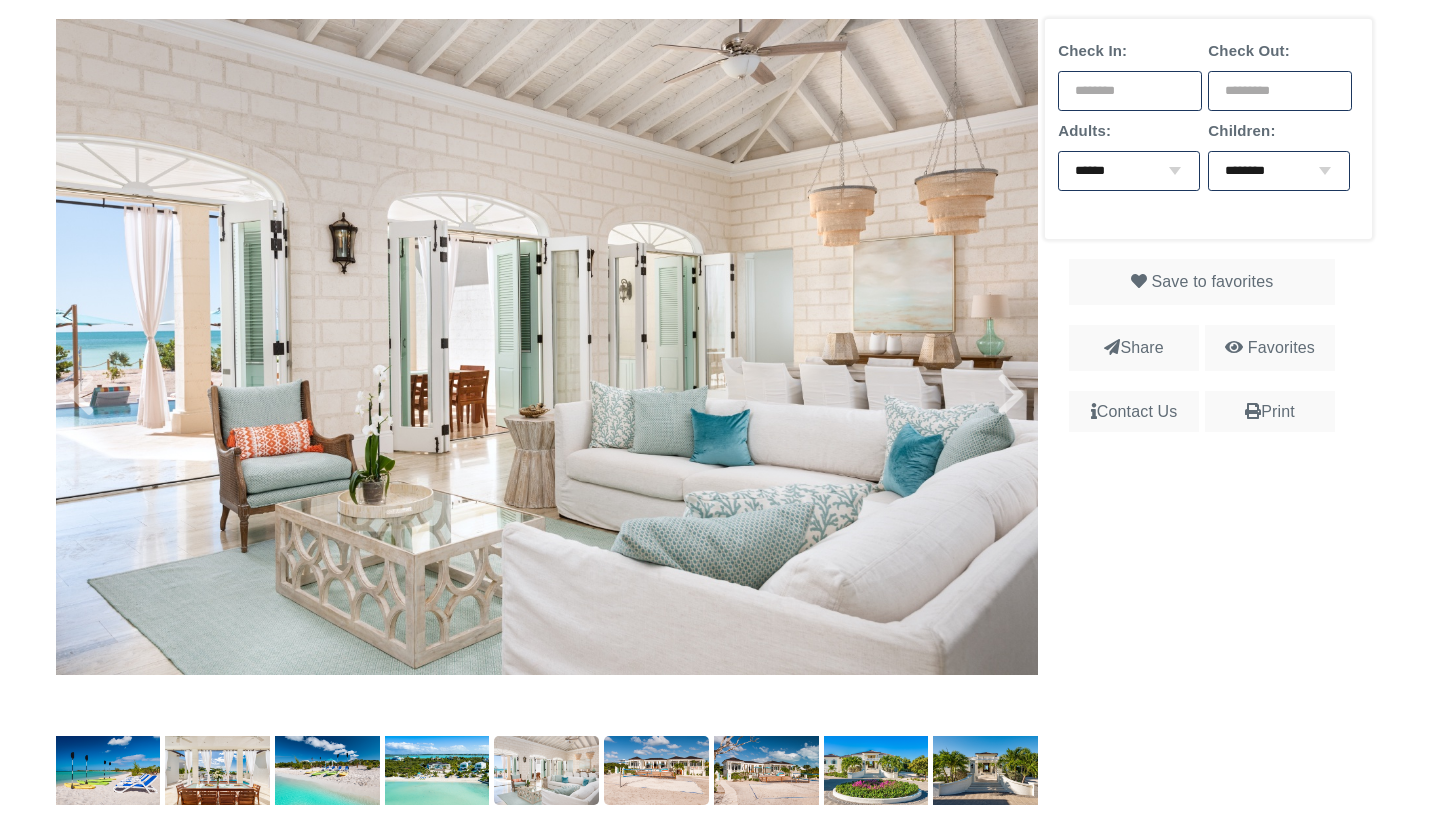 click at bounding box center (656, 771) 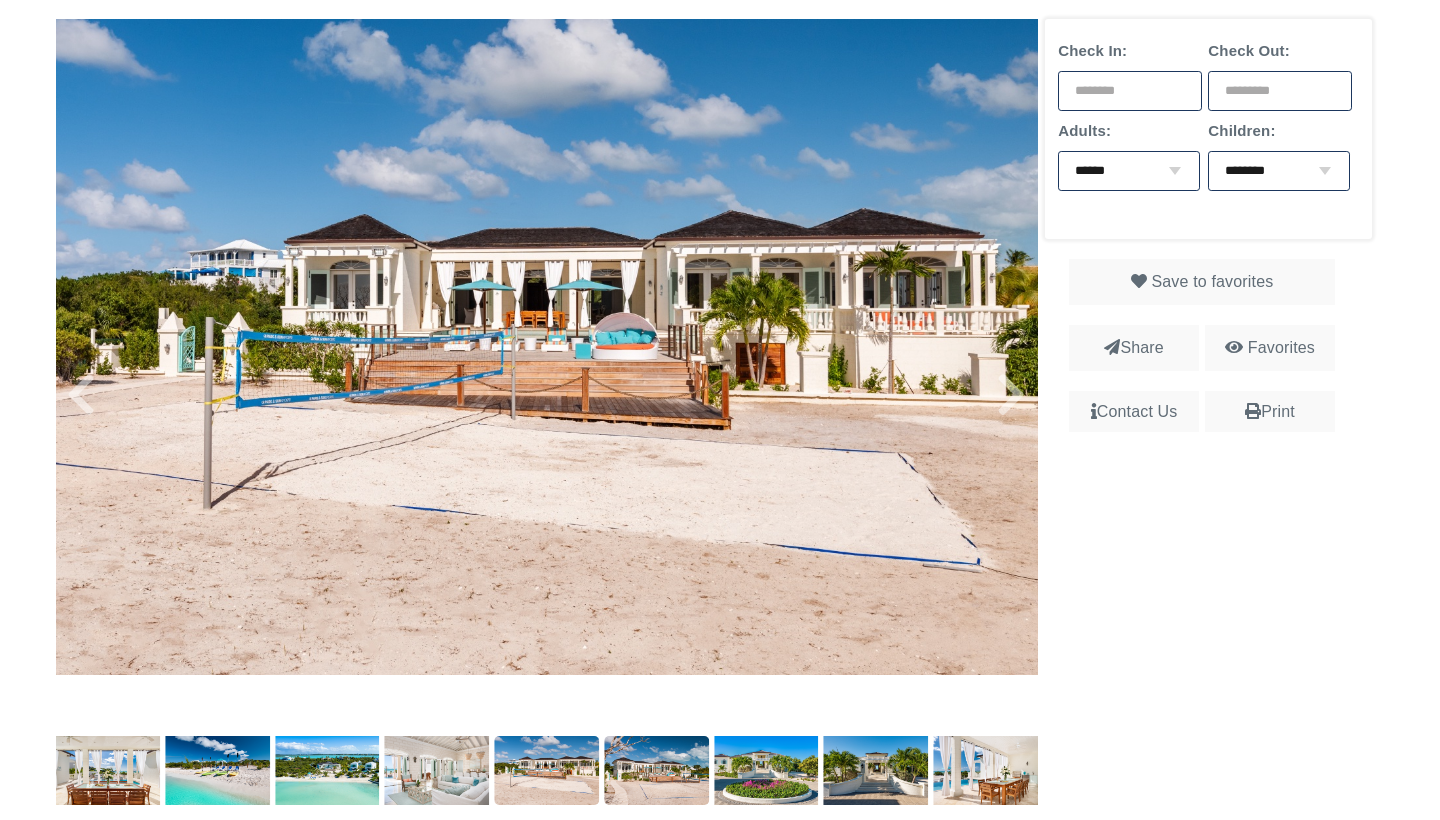 click at bounding box center (656, 771) 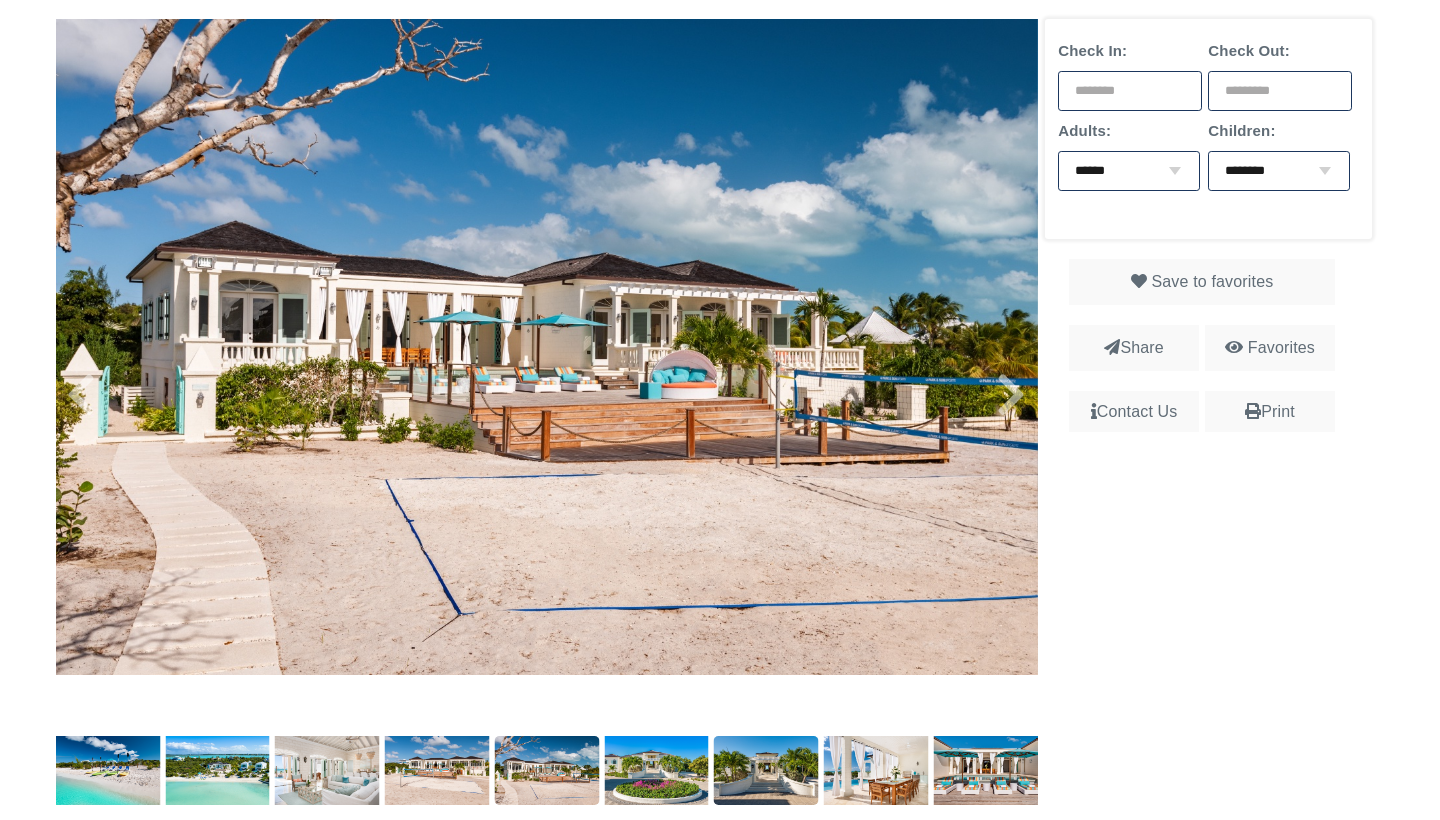 click at bounding box center (766, 771) 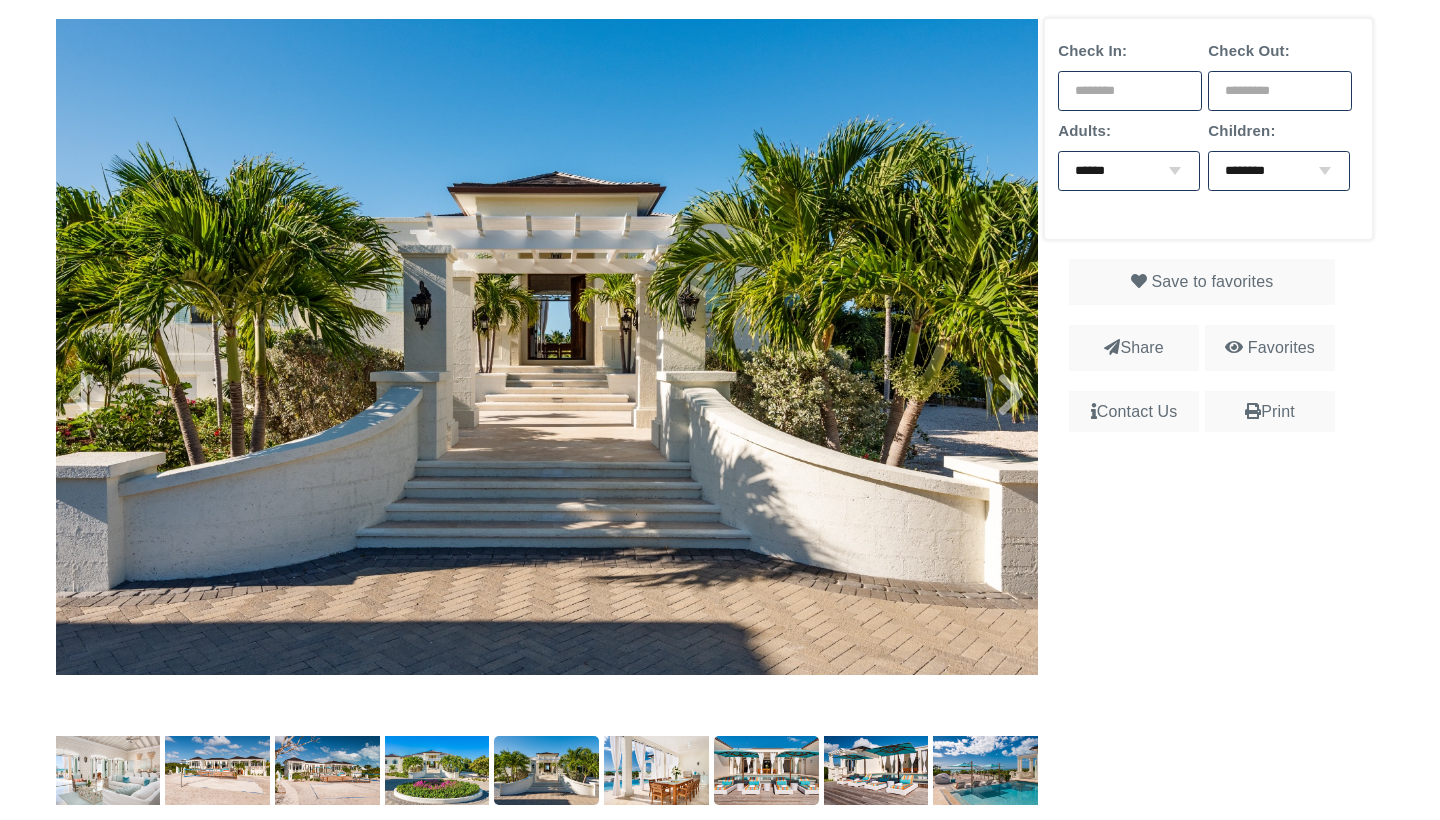 click at bounding box center [766, 771] 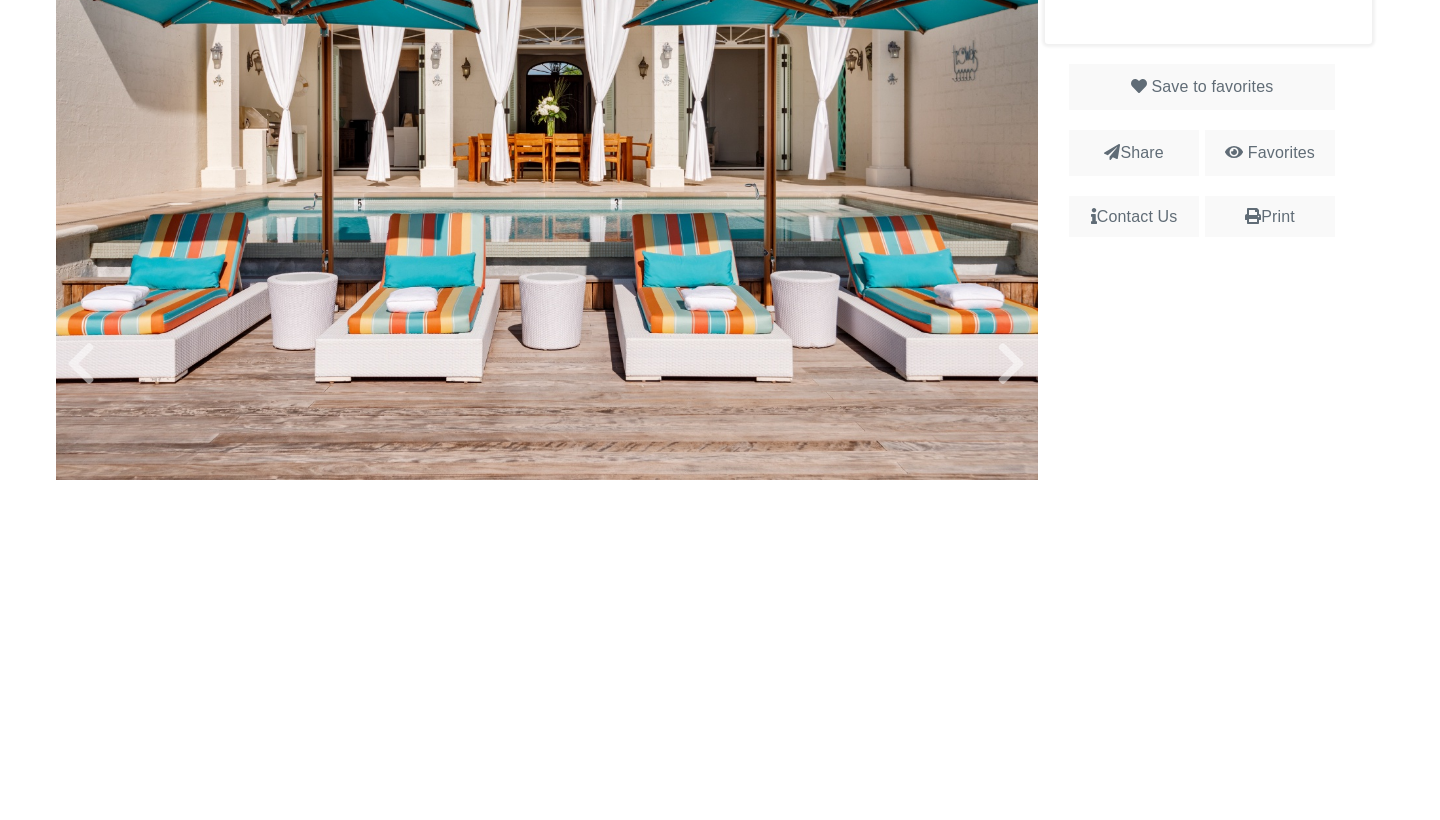 click at bounding box center [10866, 323] 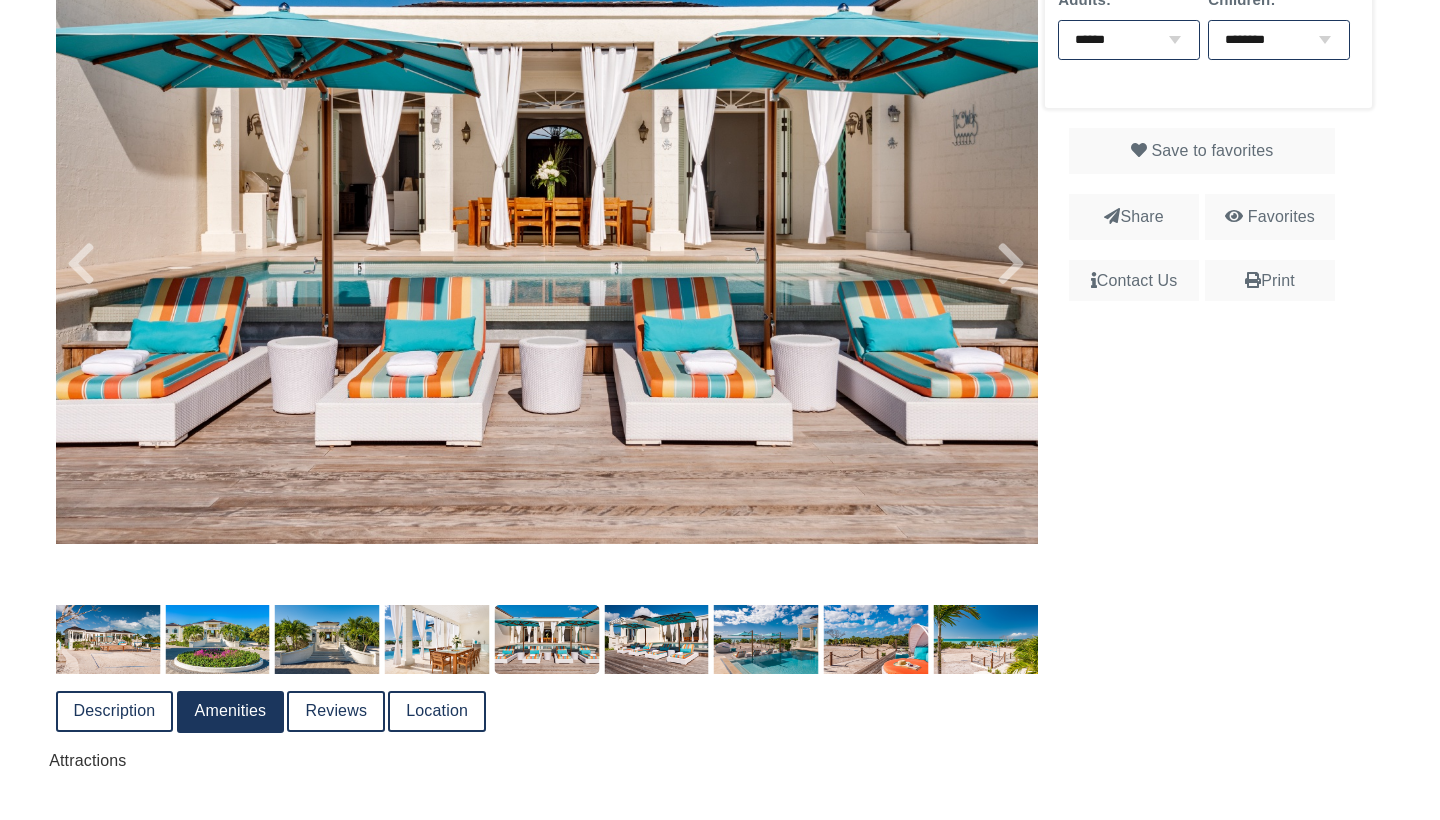scroll, scrollTop: 585, scrollLeft: 0, axis: vertical 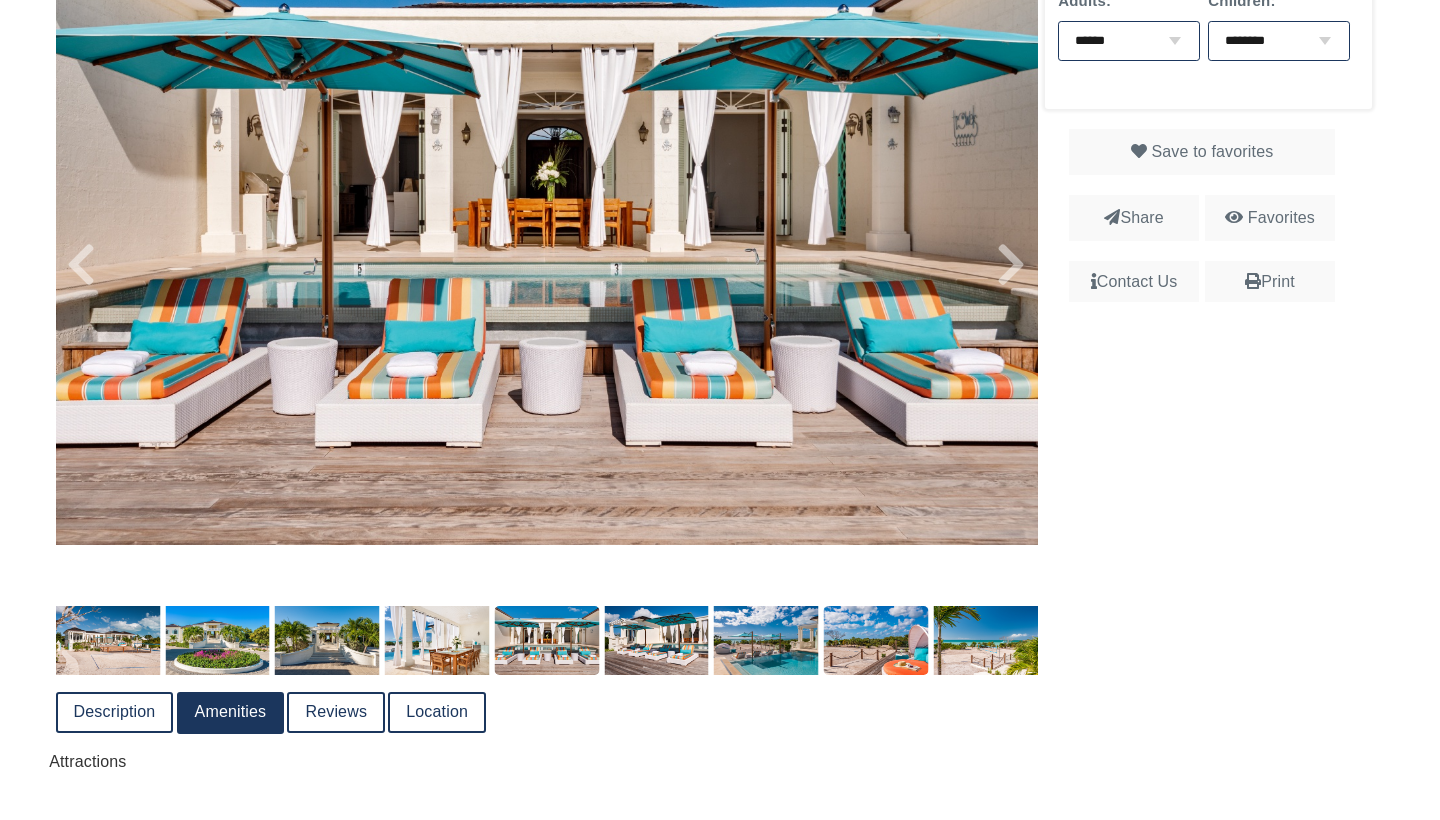 click at bounding box center [876, 641] 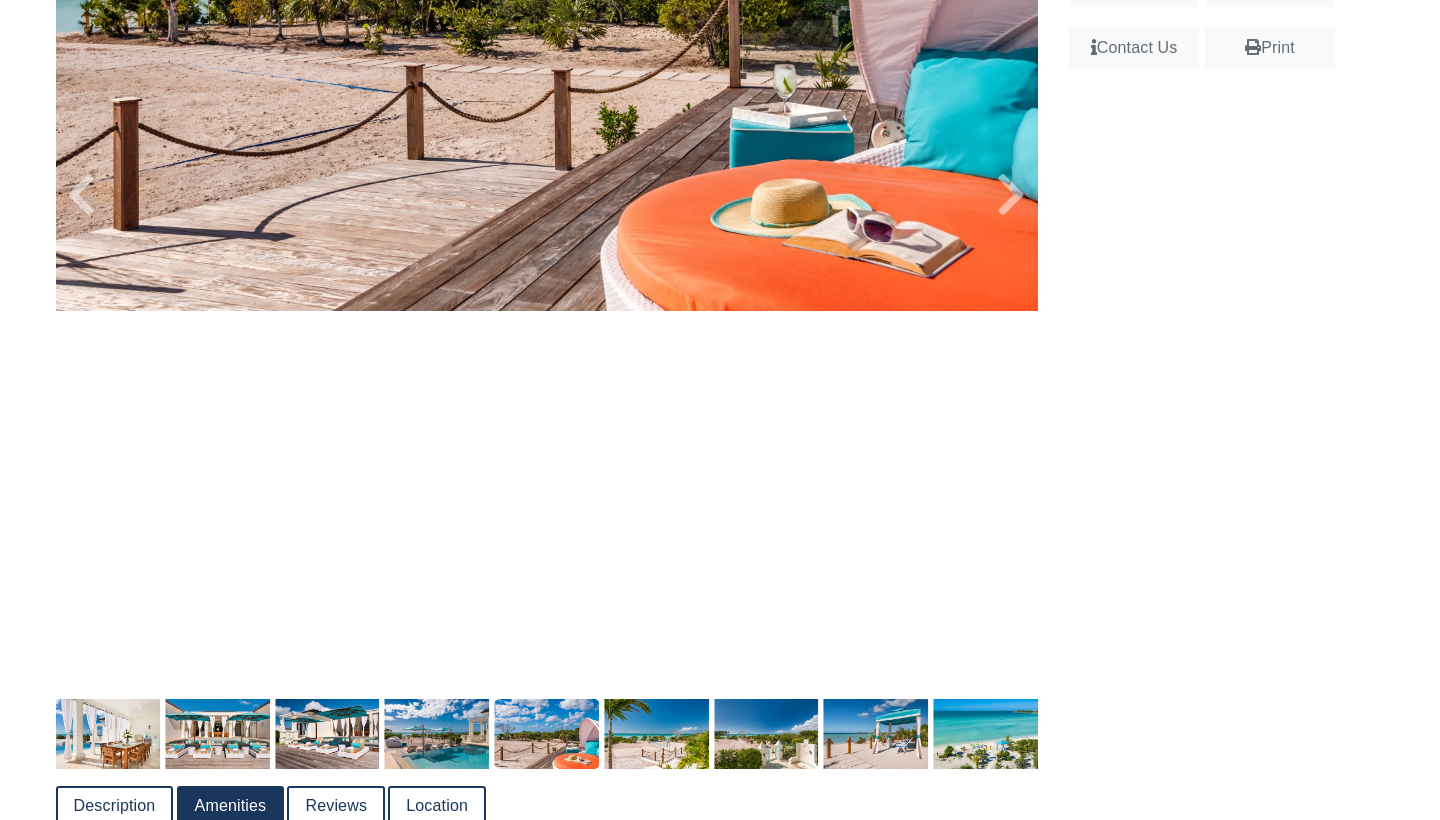 scroll, scrollTop: 1087, scrollLeft: 0, axis: vertical 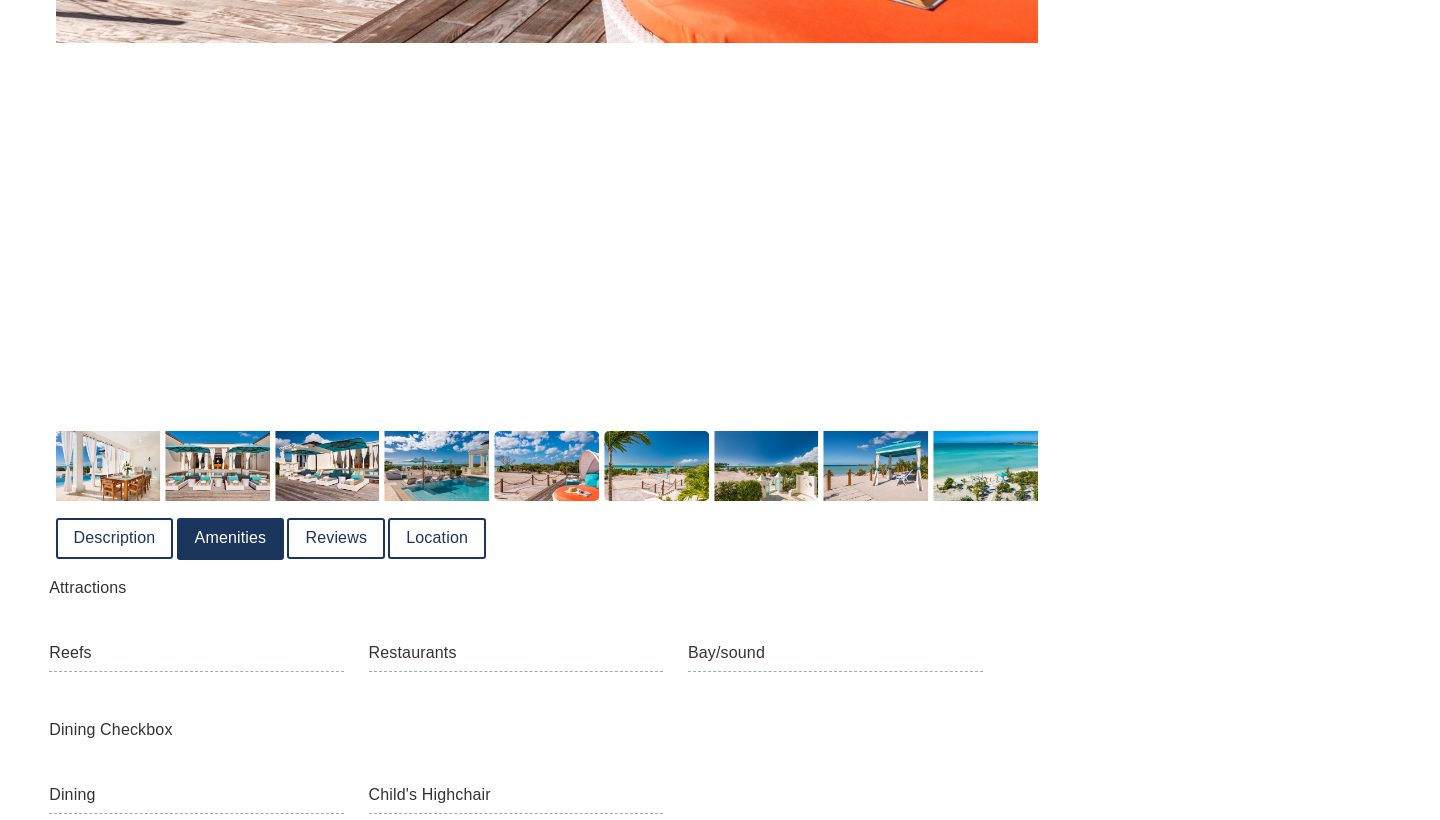 click at bounding box center [656, 466] 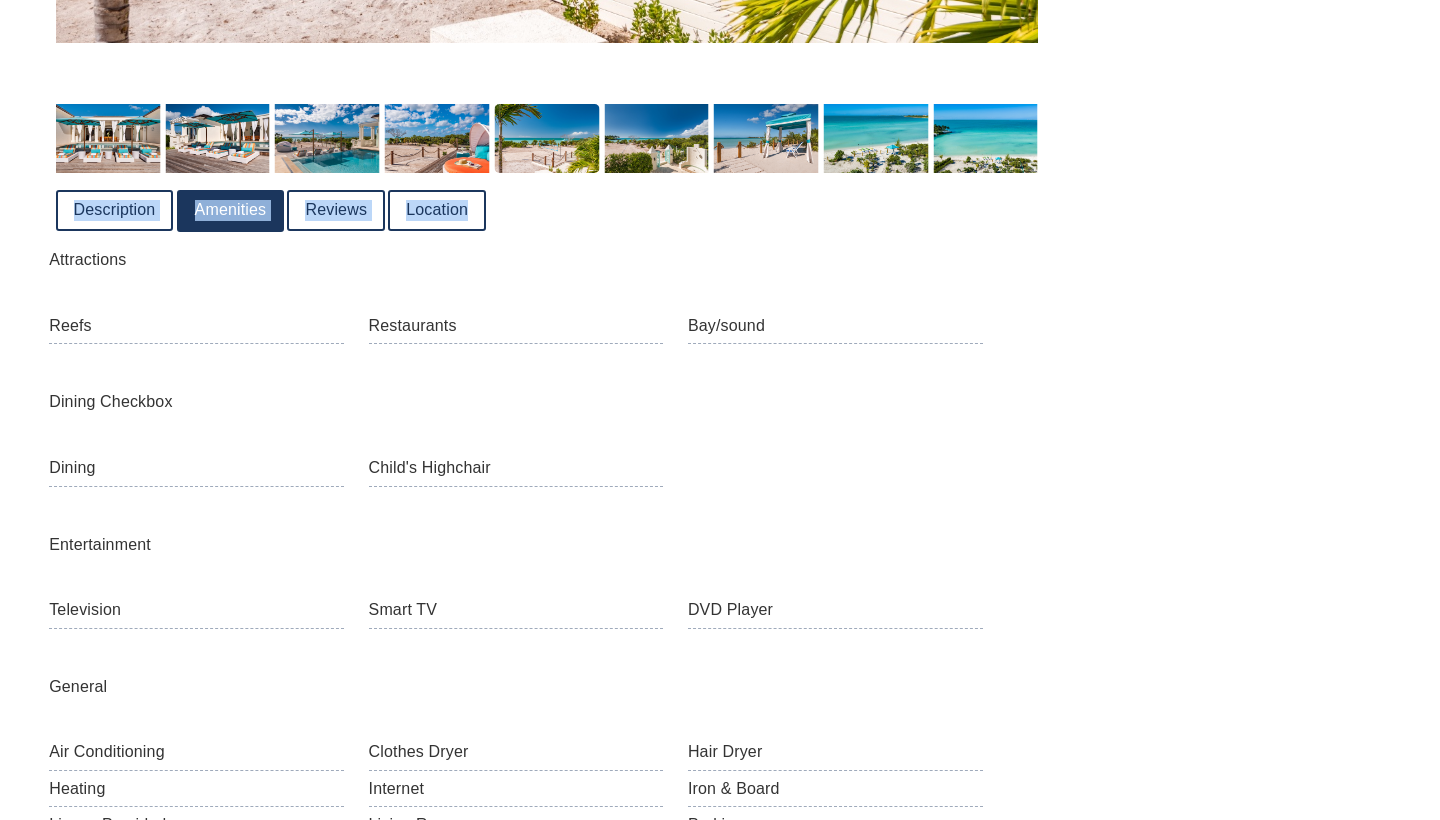 click on "Description
Amenities
Reviews
Location
Attractions
Reefs
Restaurants
Entertainment" at bounding box center [547, 2756] 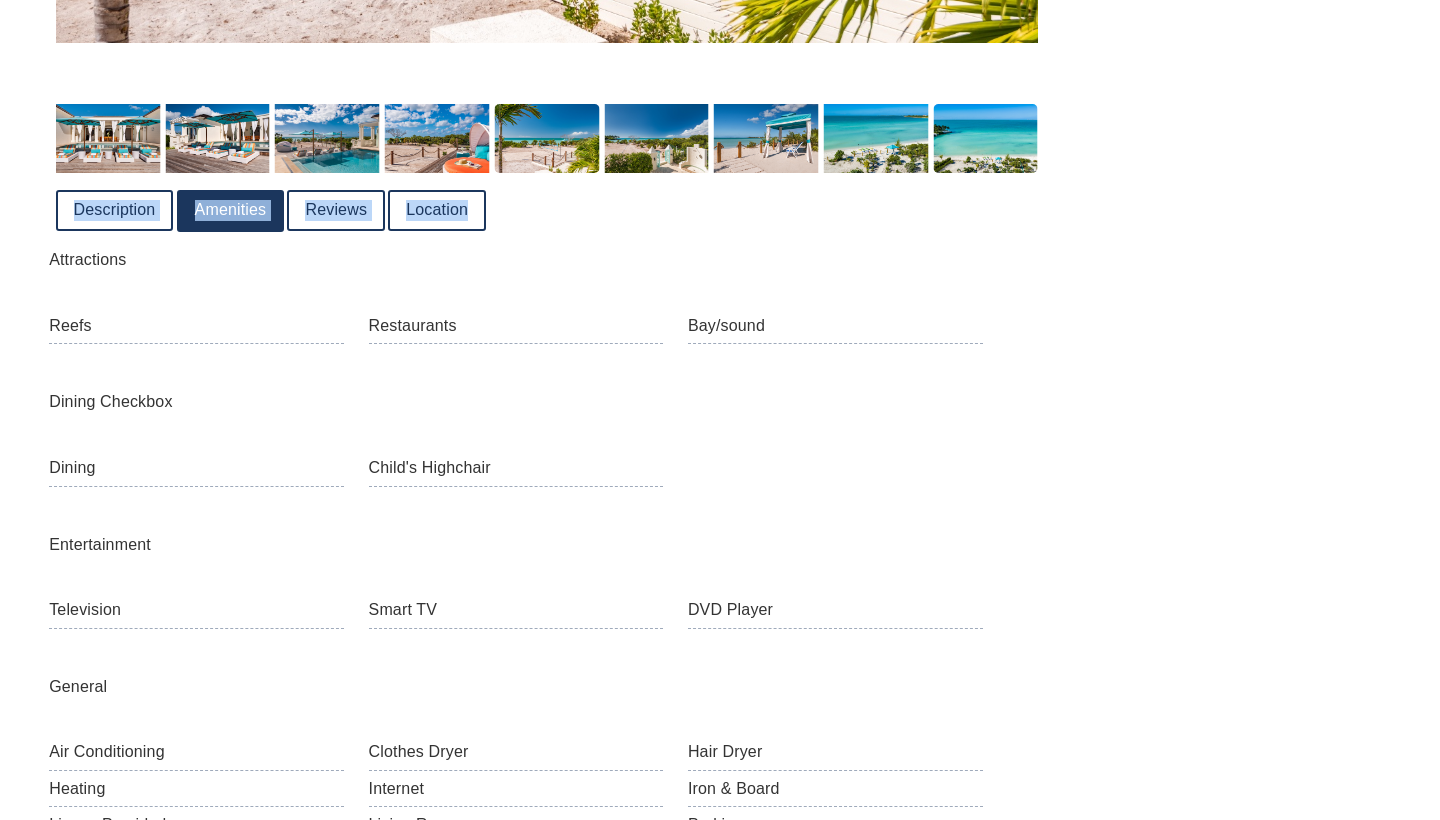 click at bounding box center [985, 139] 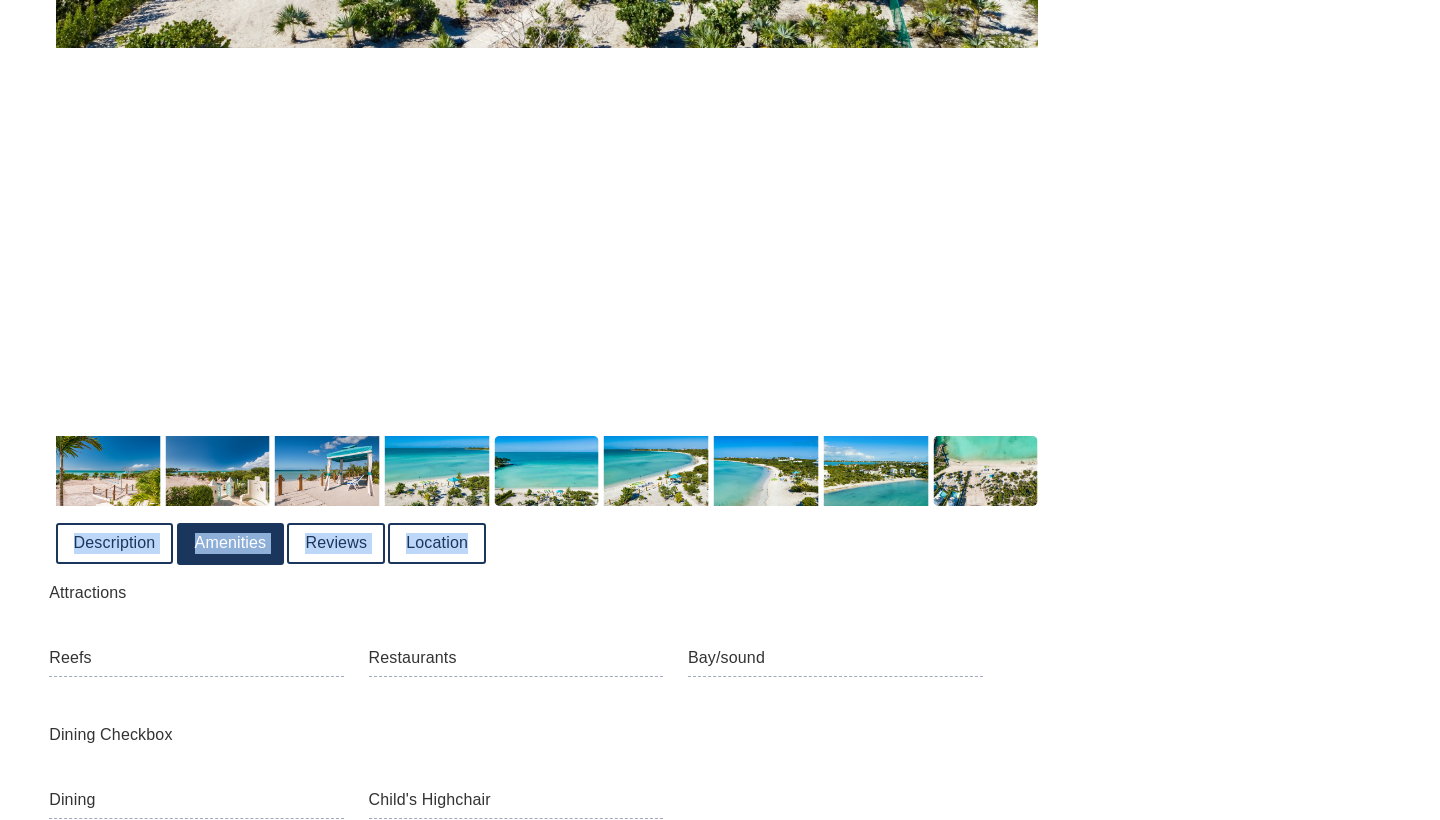 scroll, scrollTop: 1082, scrollLeft: 0, axis: vertical 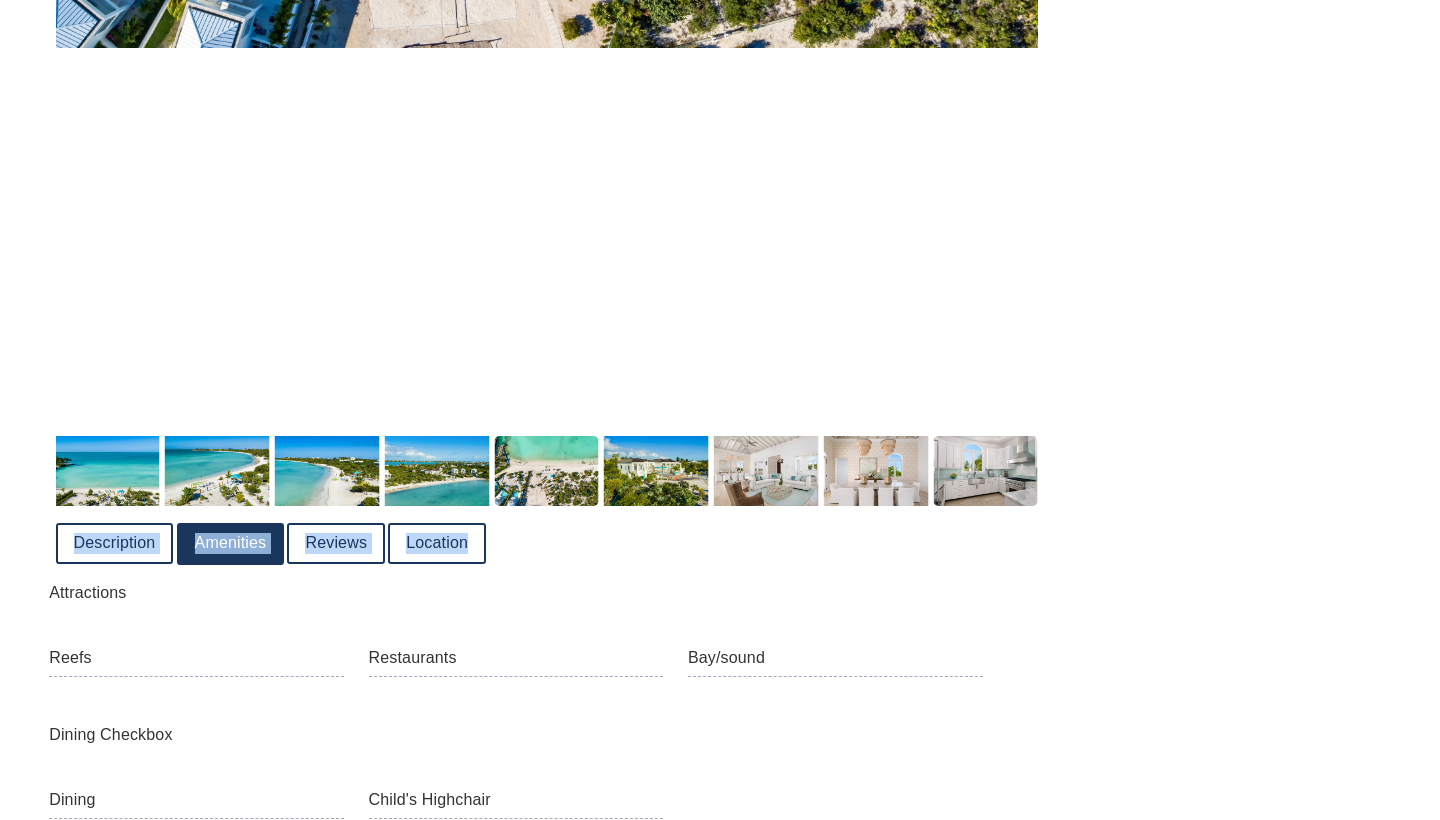 click at bounding box center [985, 471] 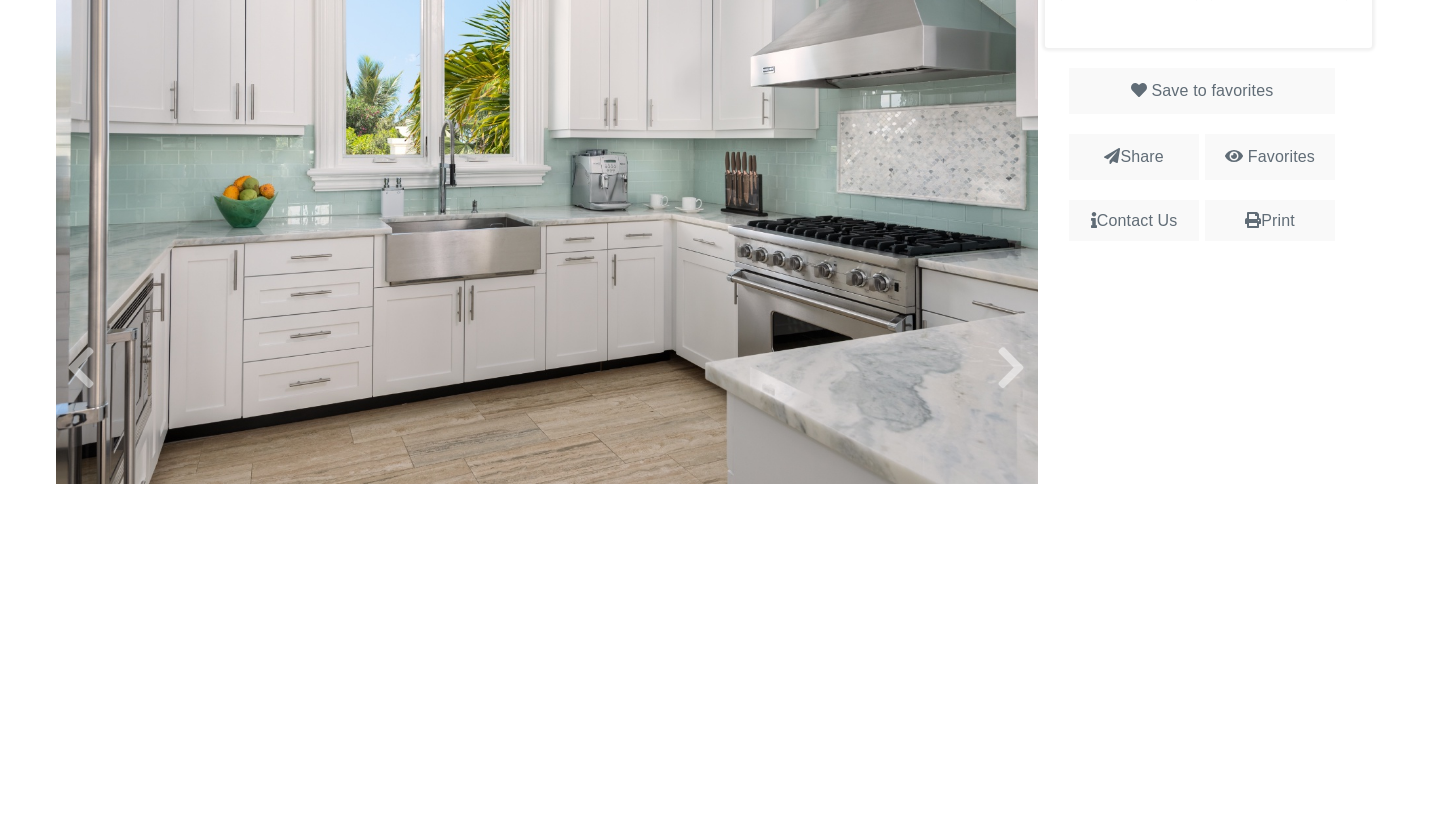 scroll, scrollTop: 447, scrollLeft: 0, axis: vertical 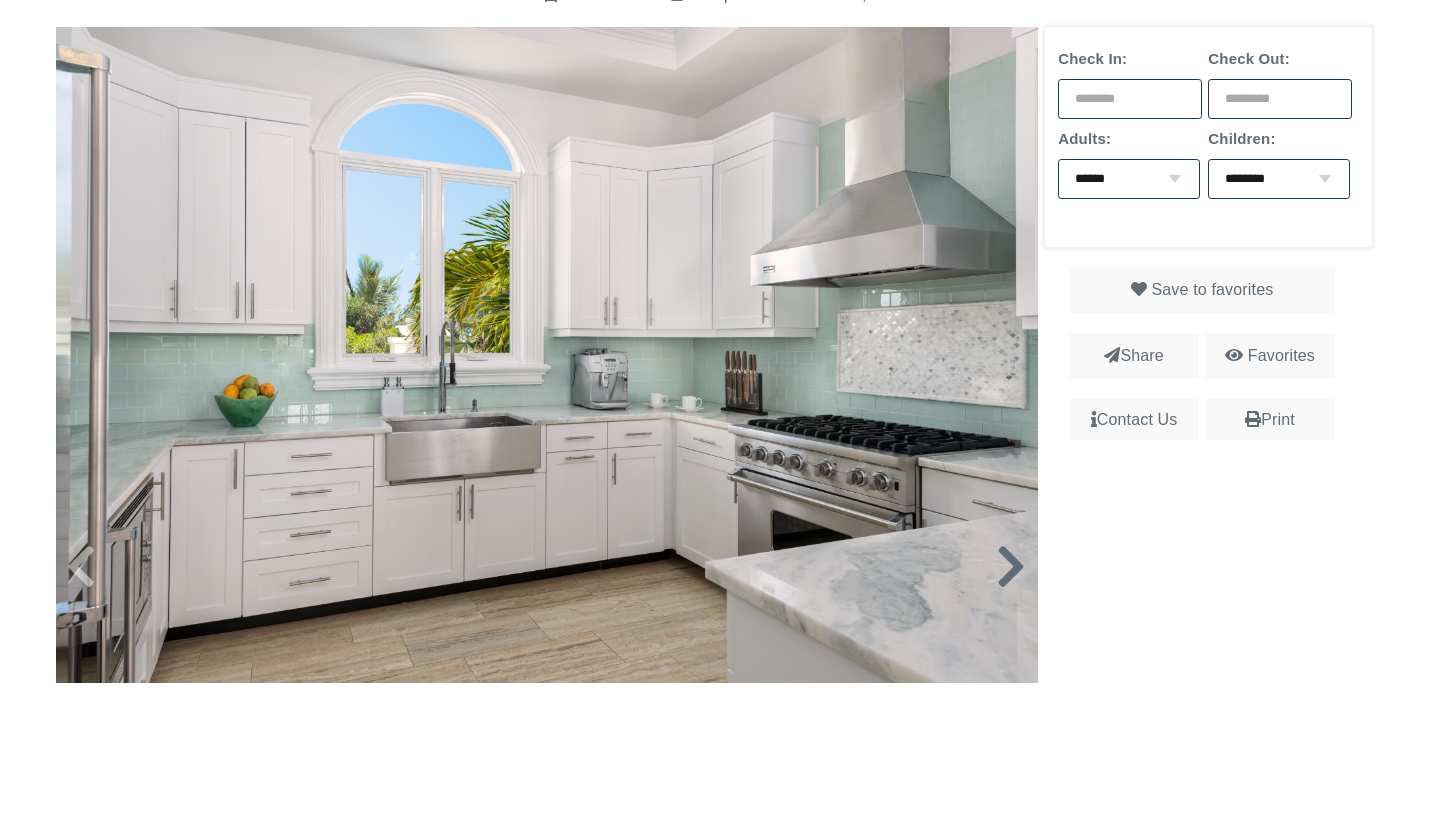 click at bounding box center (1011, 567) 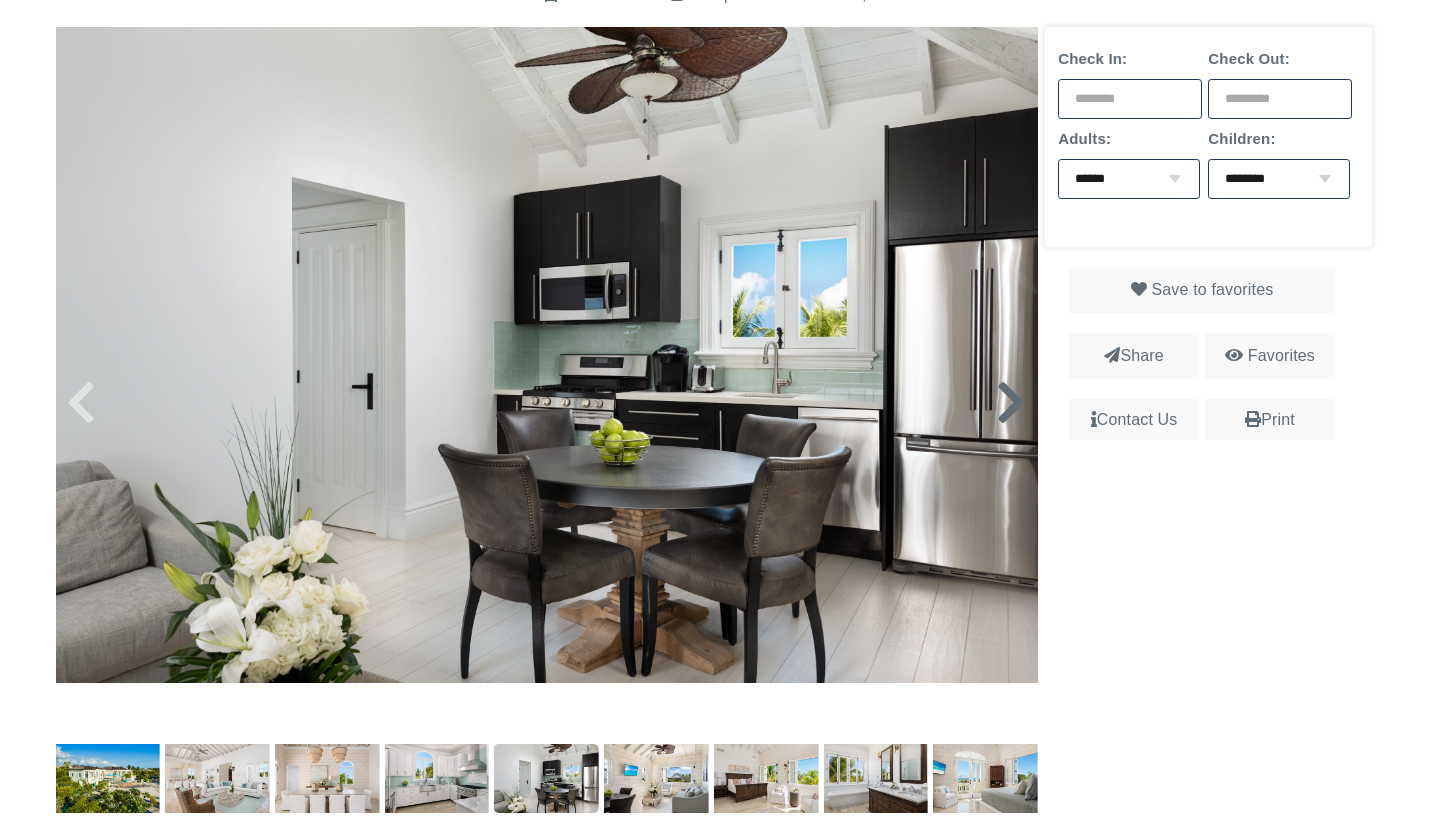 click at bounding box center [547, 354] 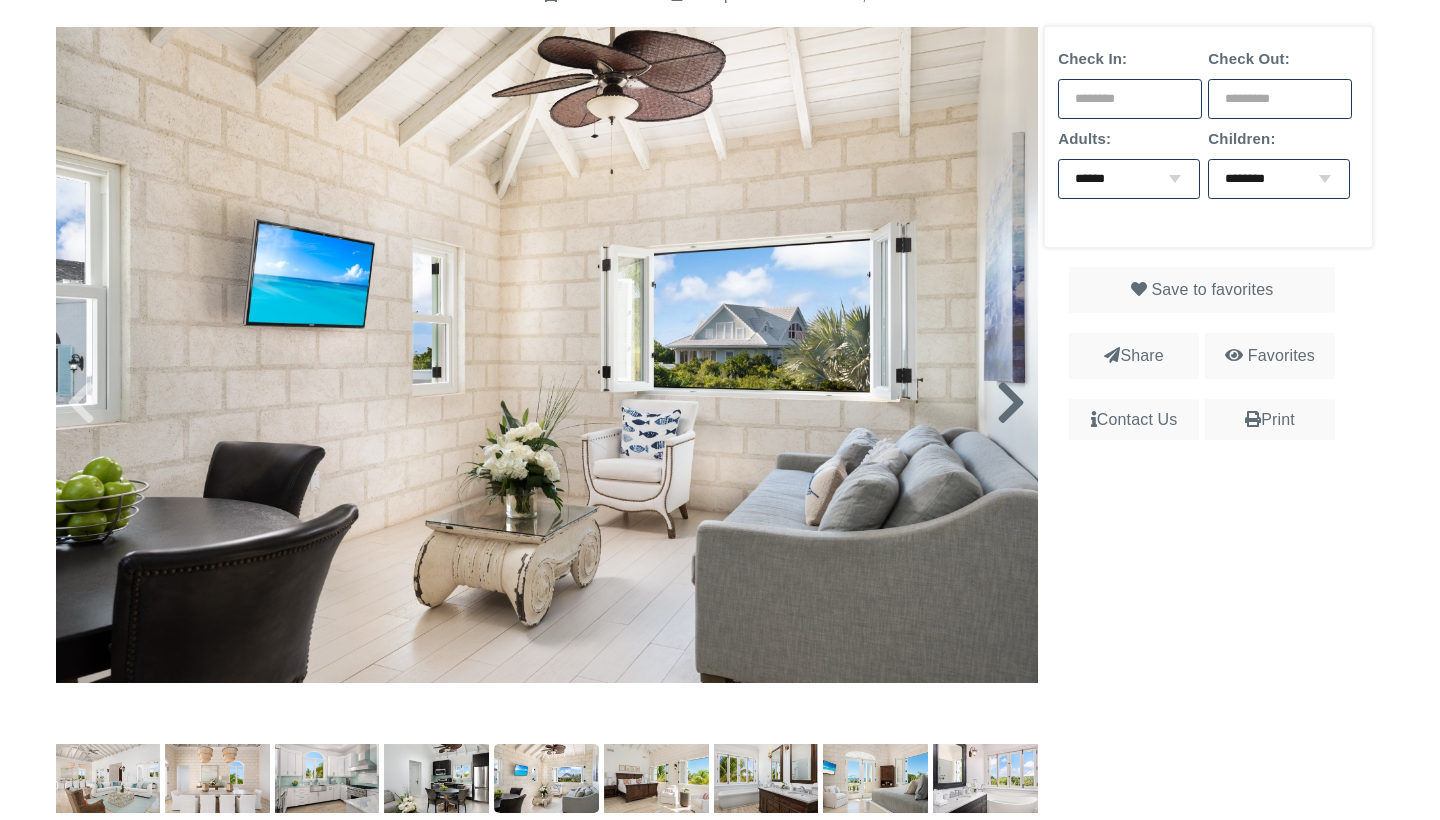 click at bounding box center [1011, 403] 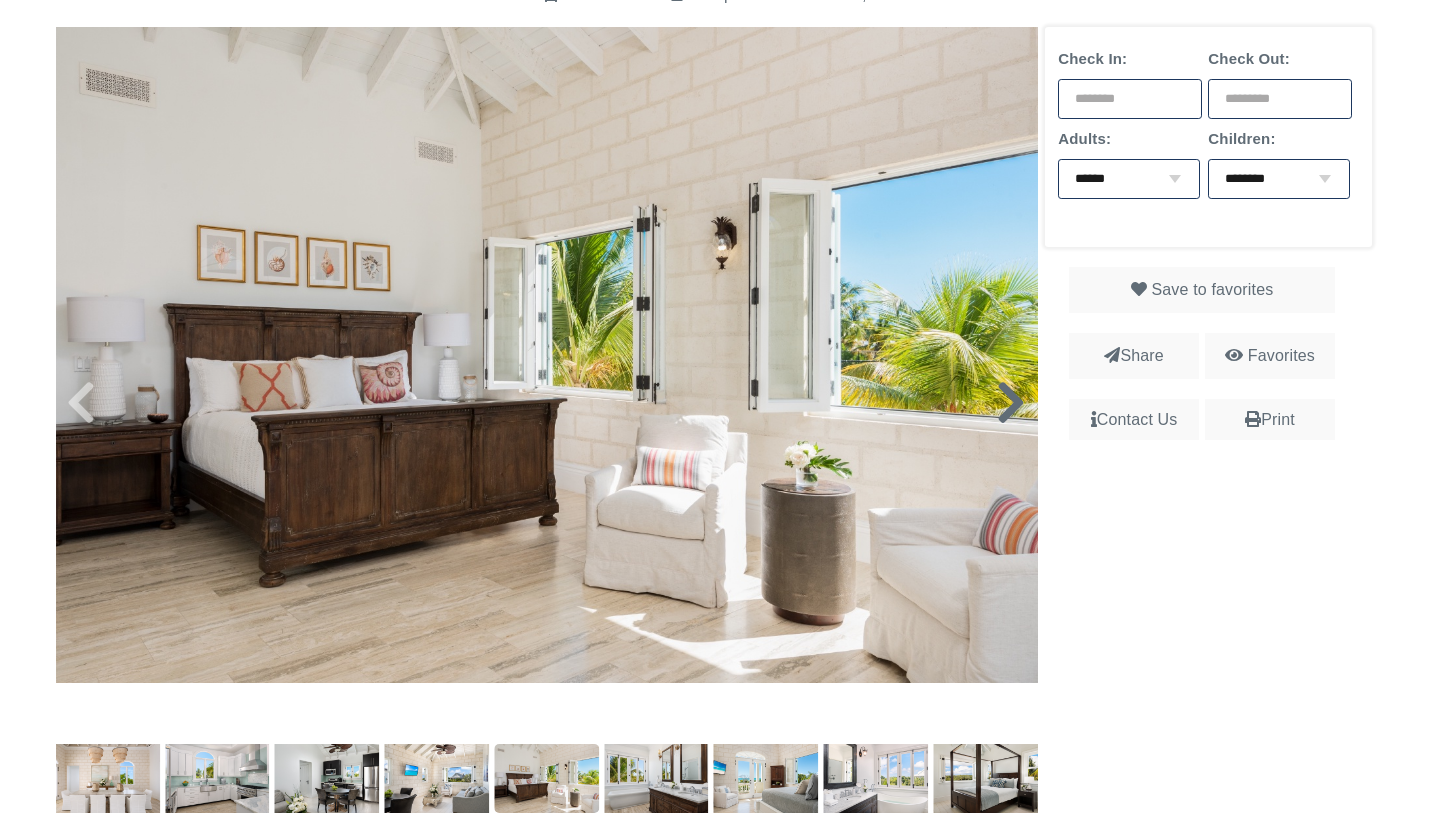 click at bounding box center [1011, 403] 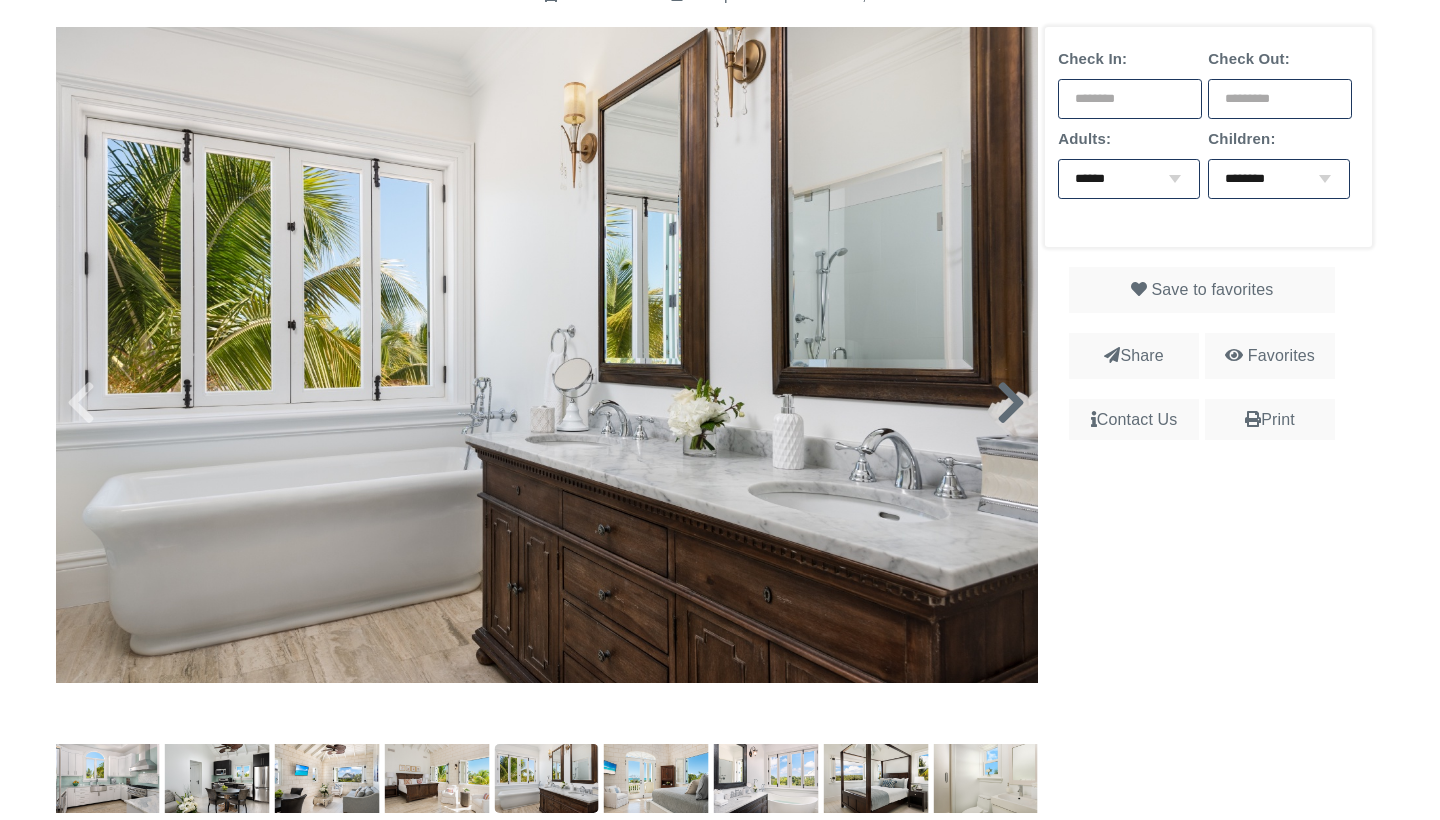 click at bounding box center [1011, 403] 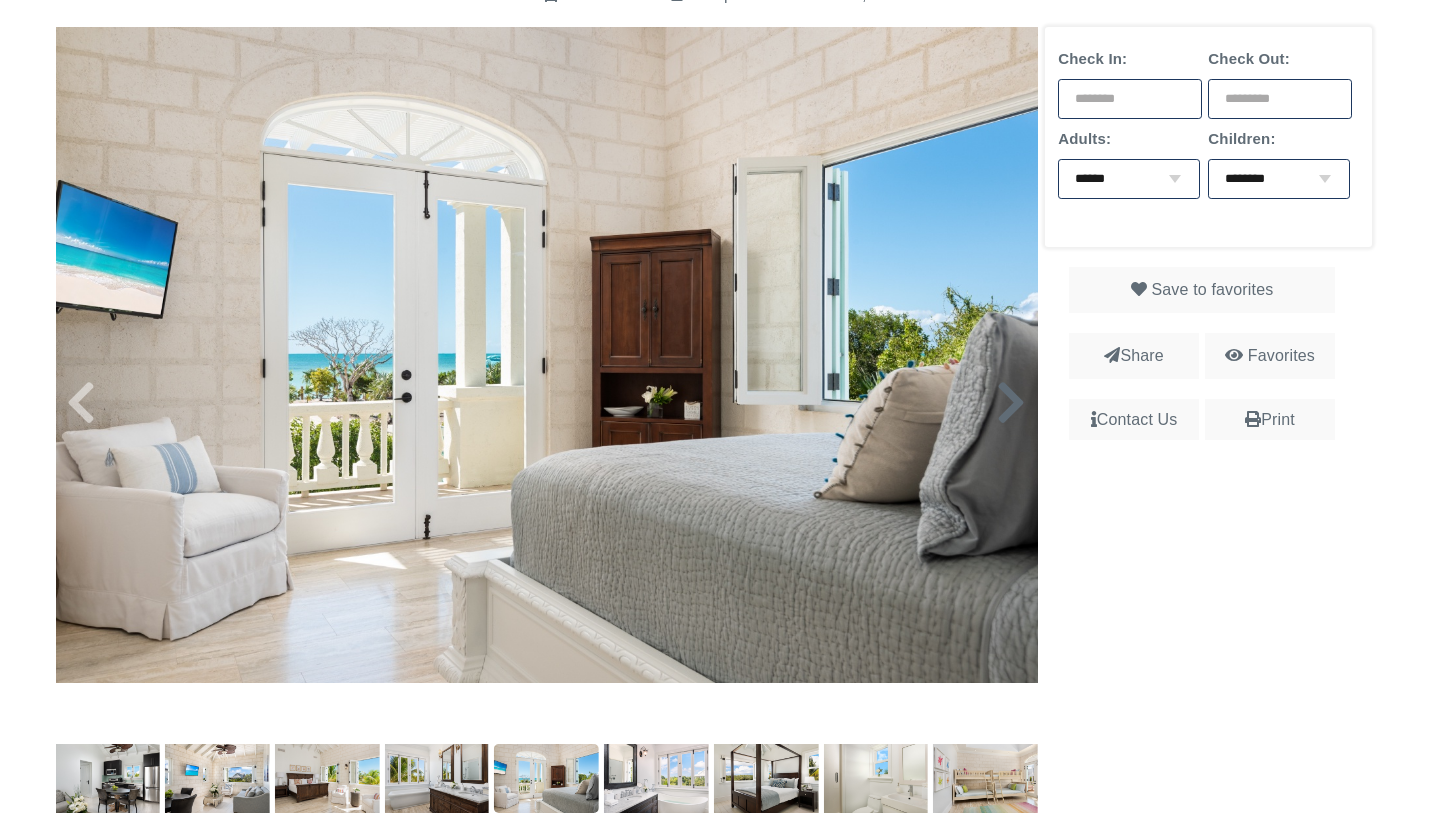 click at bounding box center (1011, 403) 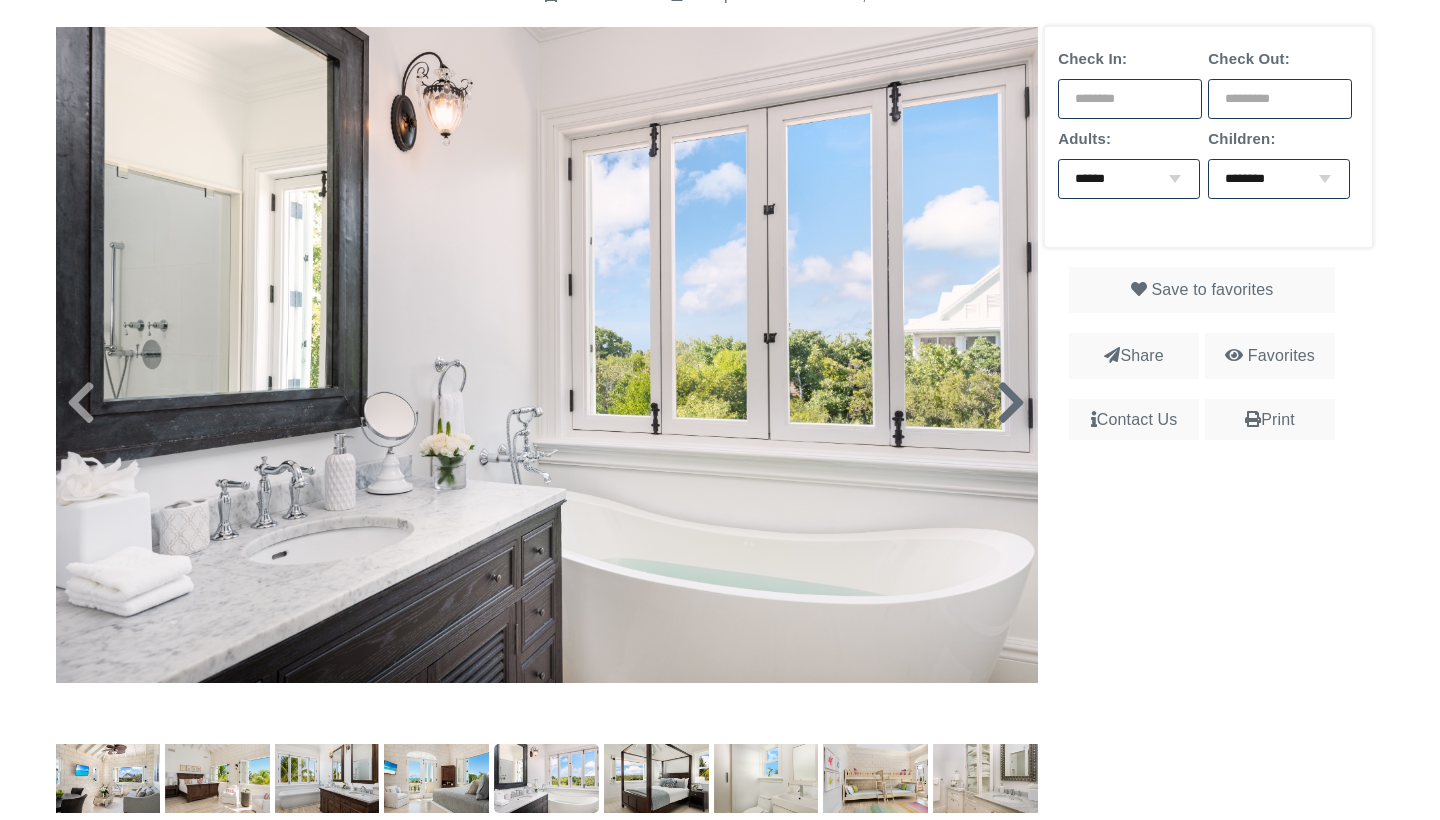 click at bounding box center (1011, 403) 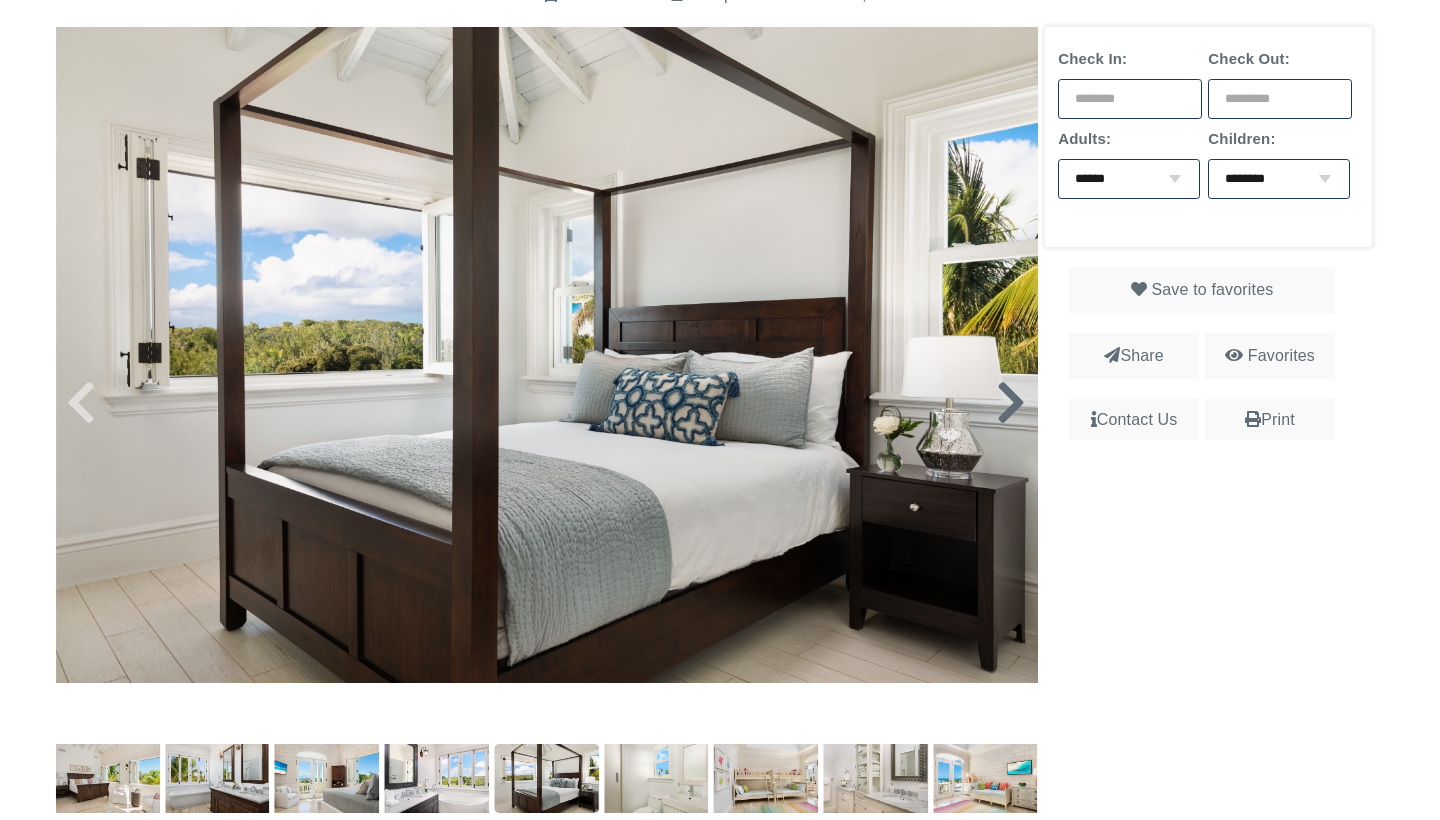 click at bounding box center (1011, 403) 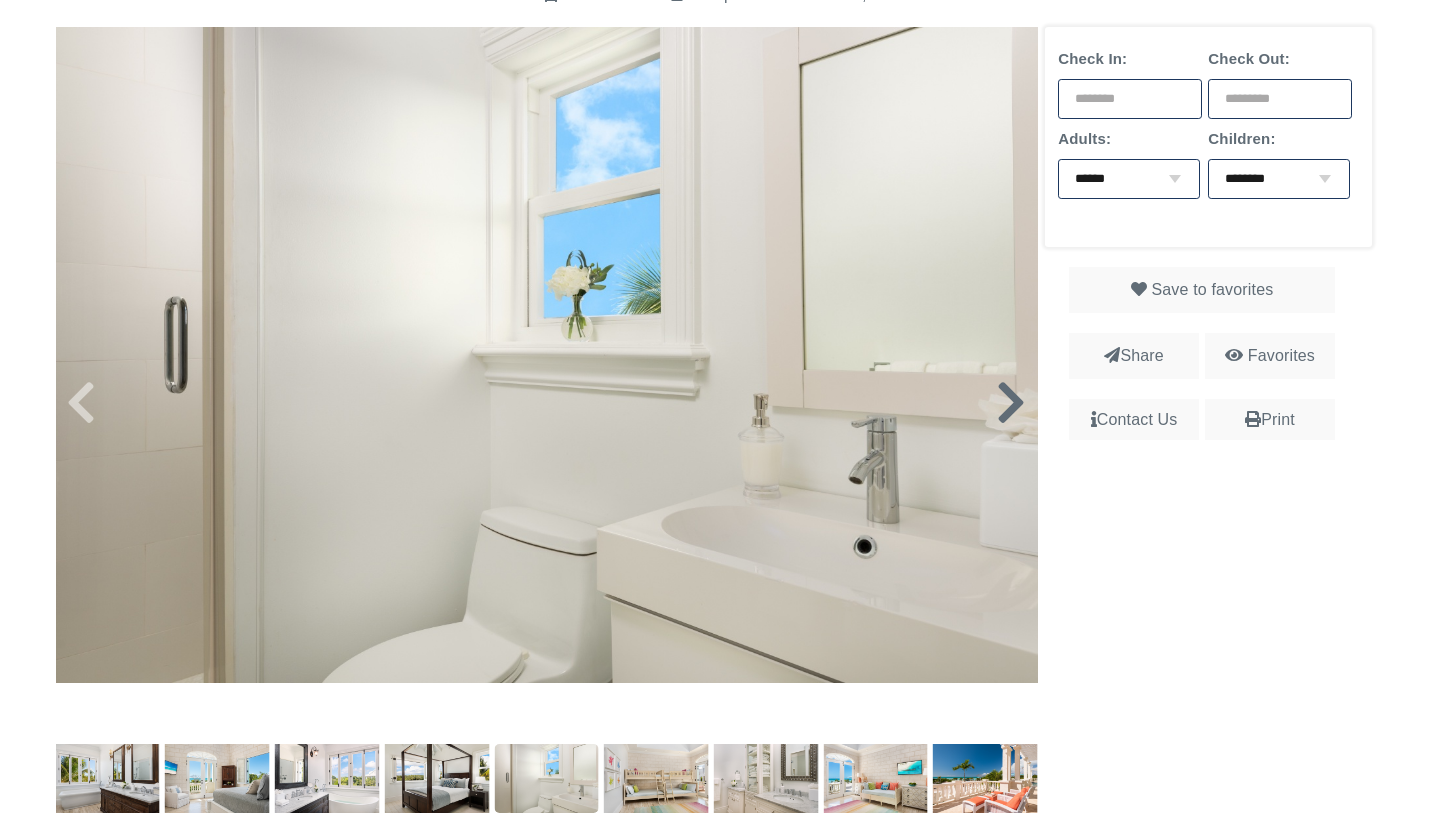 click at bounding box center [1011, 403] 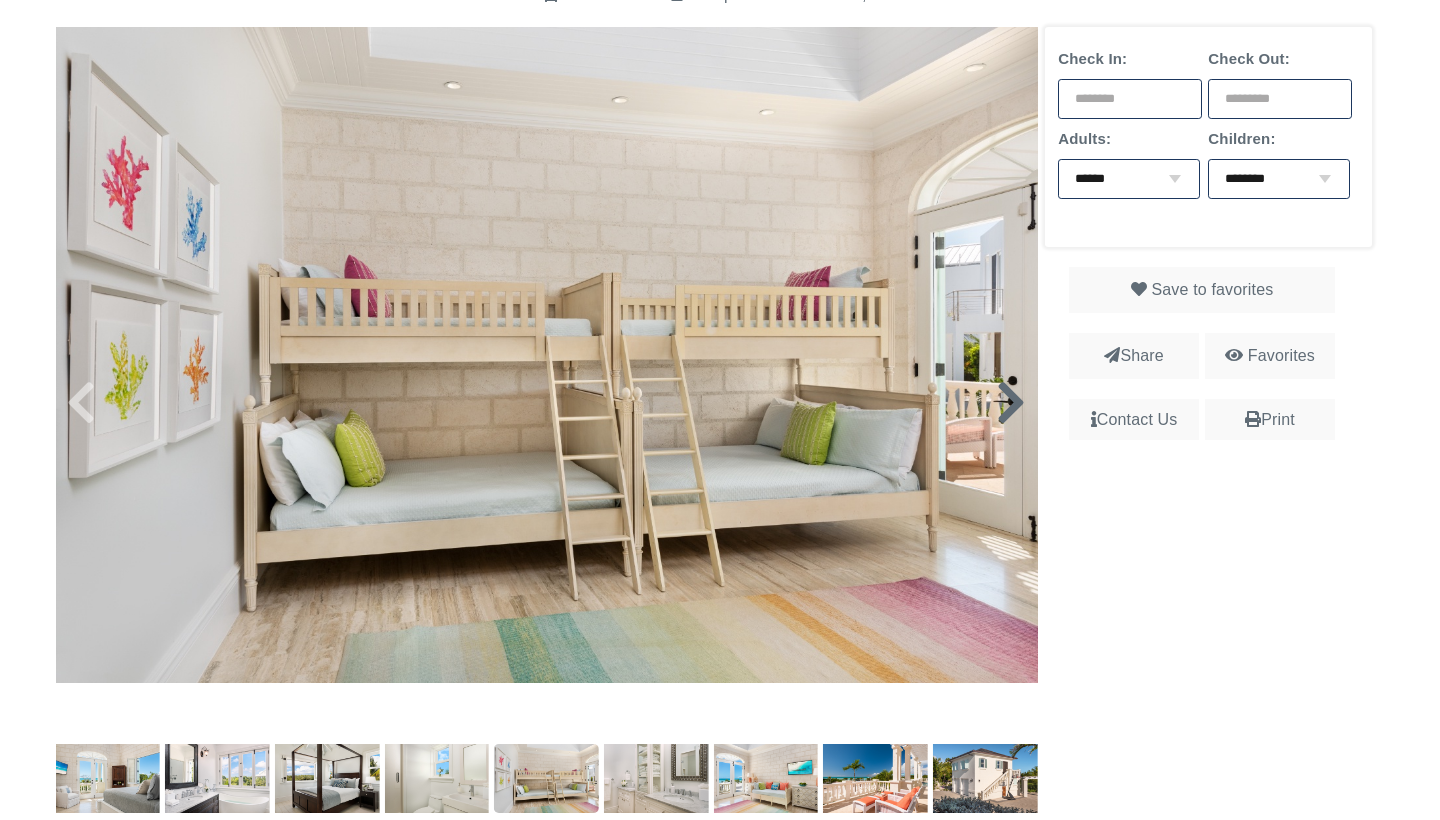 click at bounding box center [1011, 403] 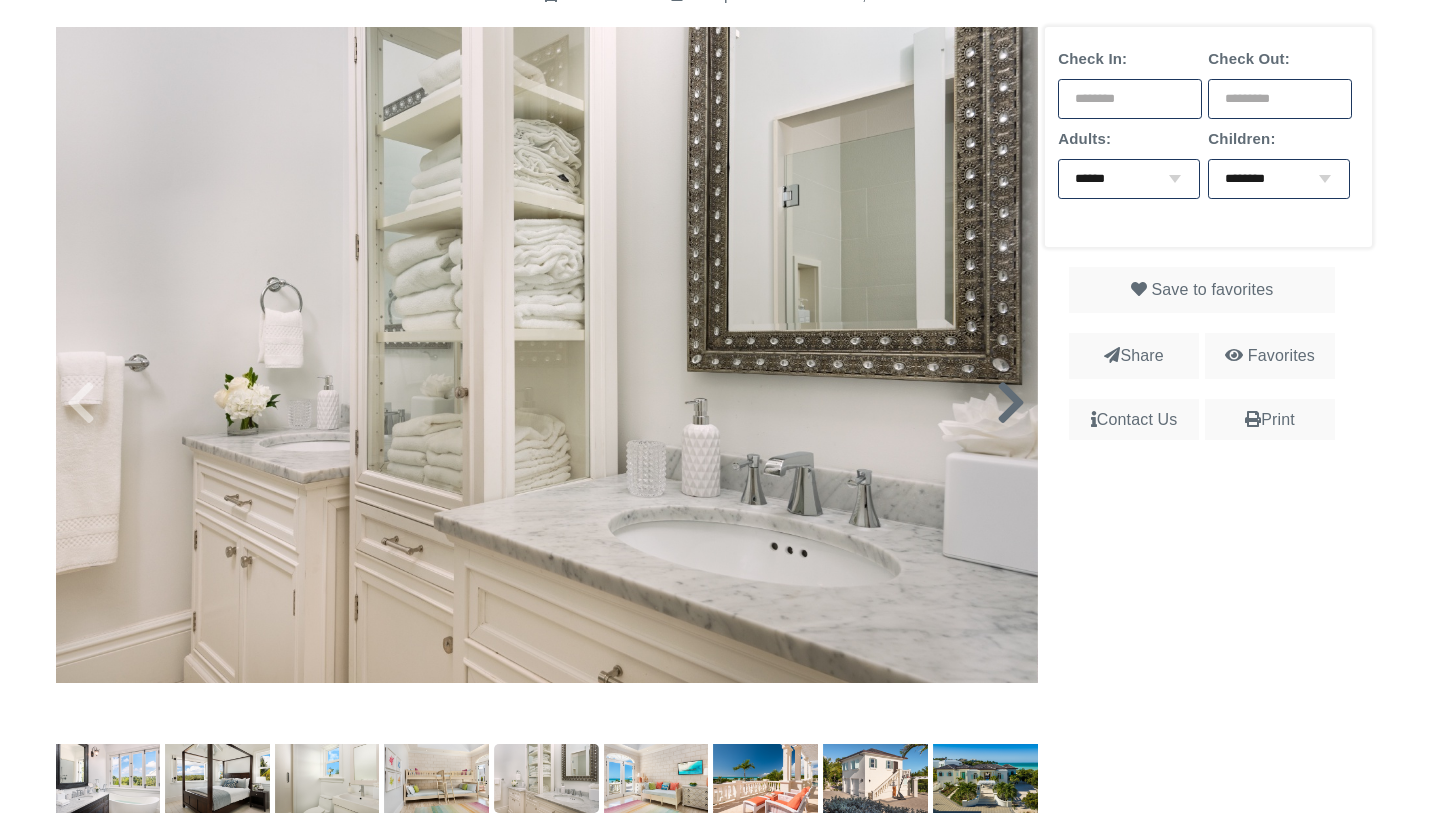 click at bounding box center (1011, 403) 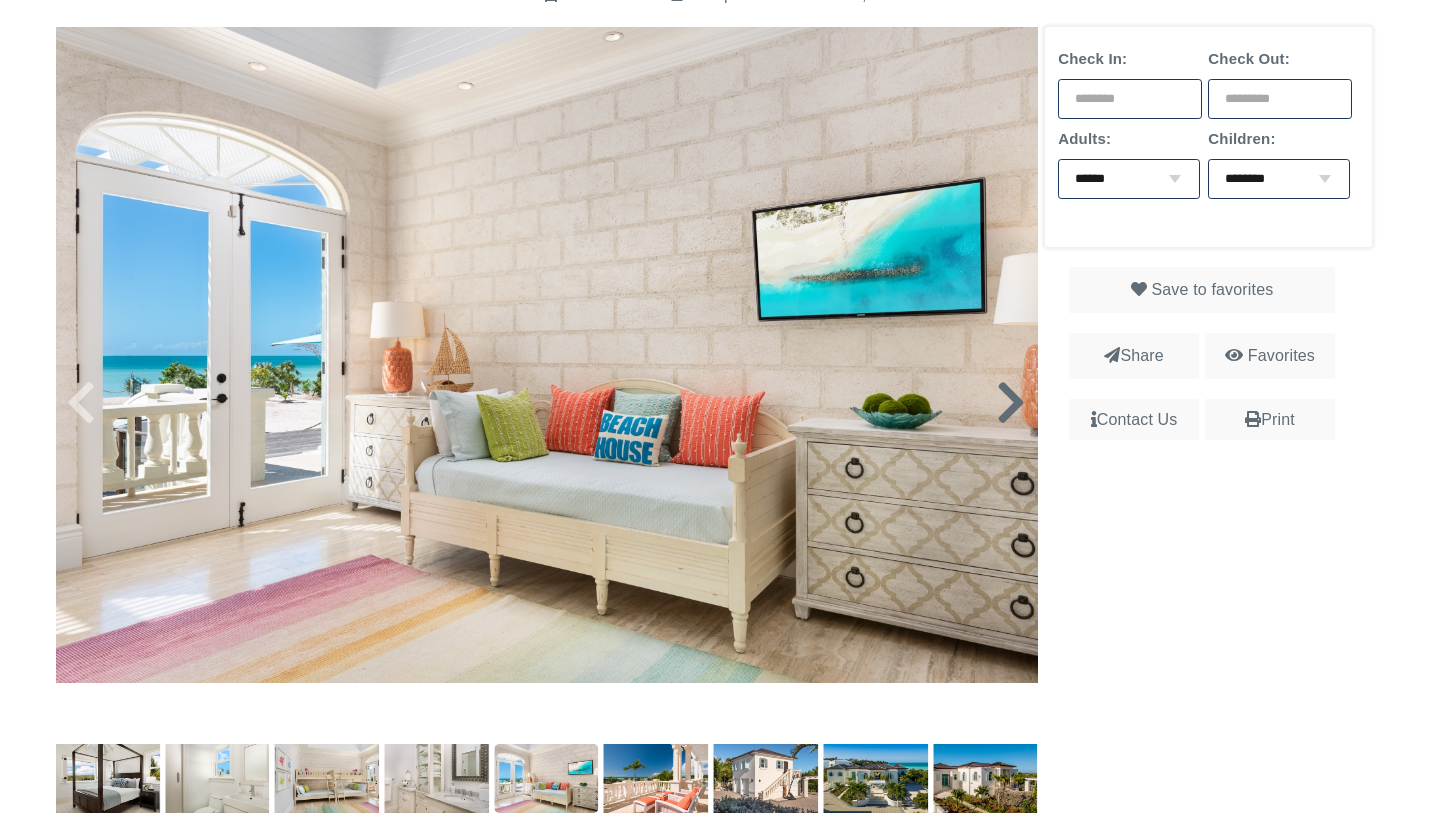 click at bounding box center (1011, 403) 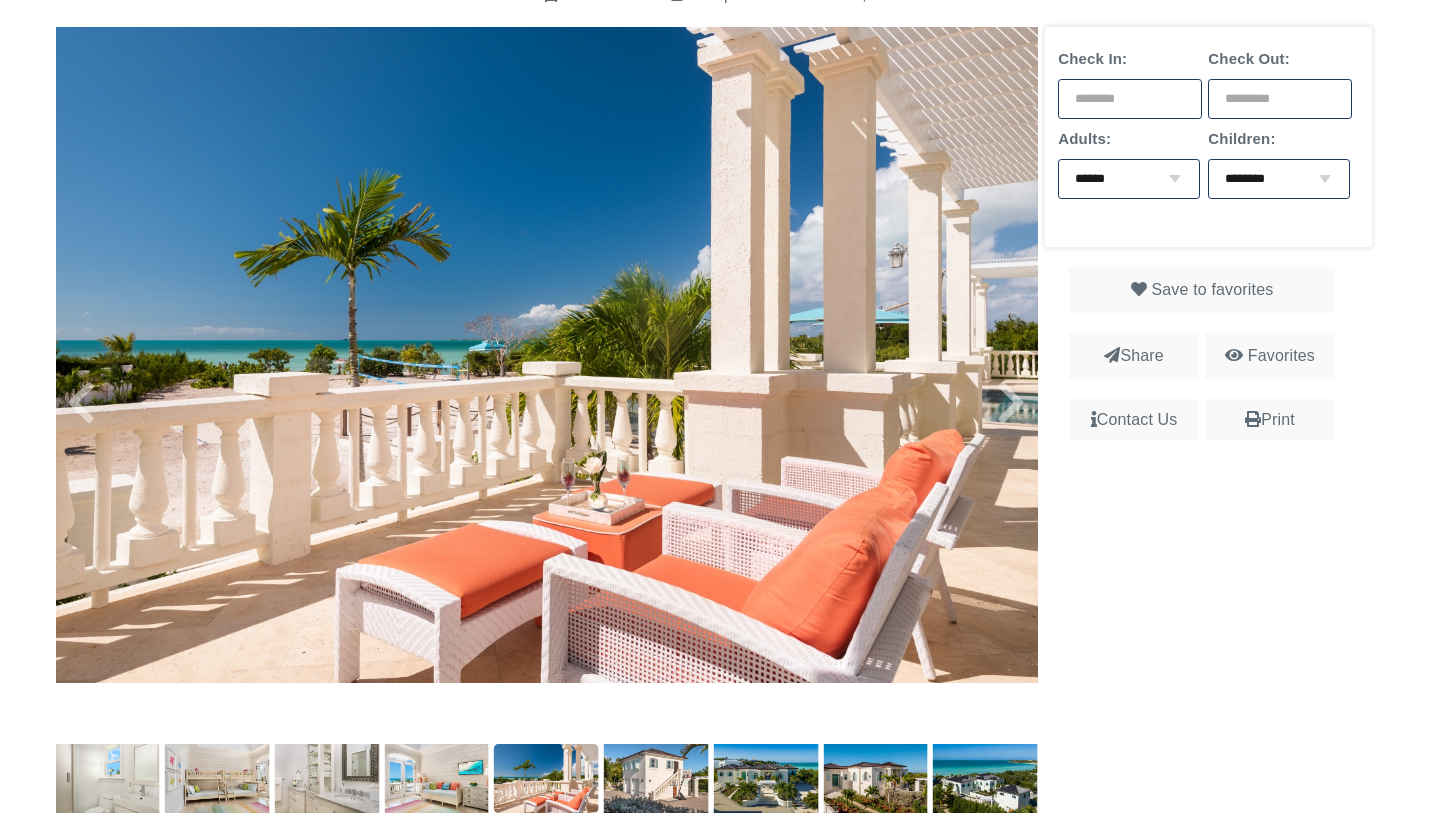 click at bounding box center (547, 354) 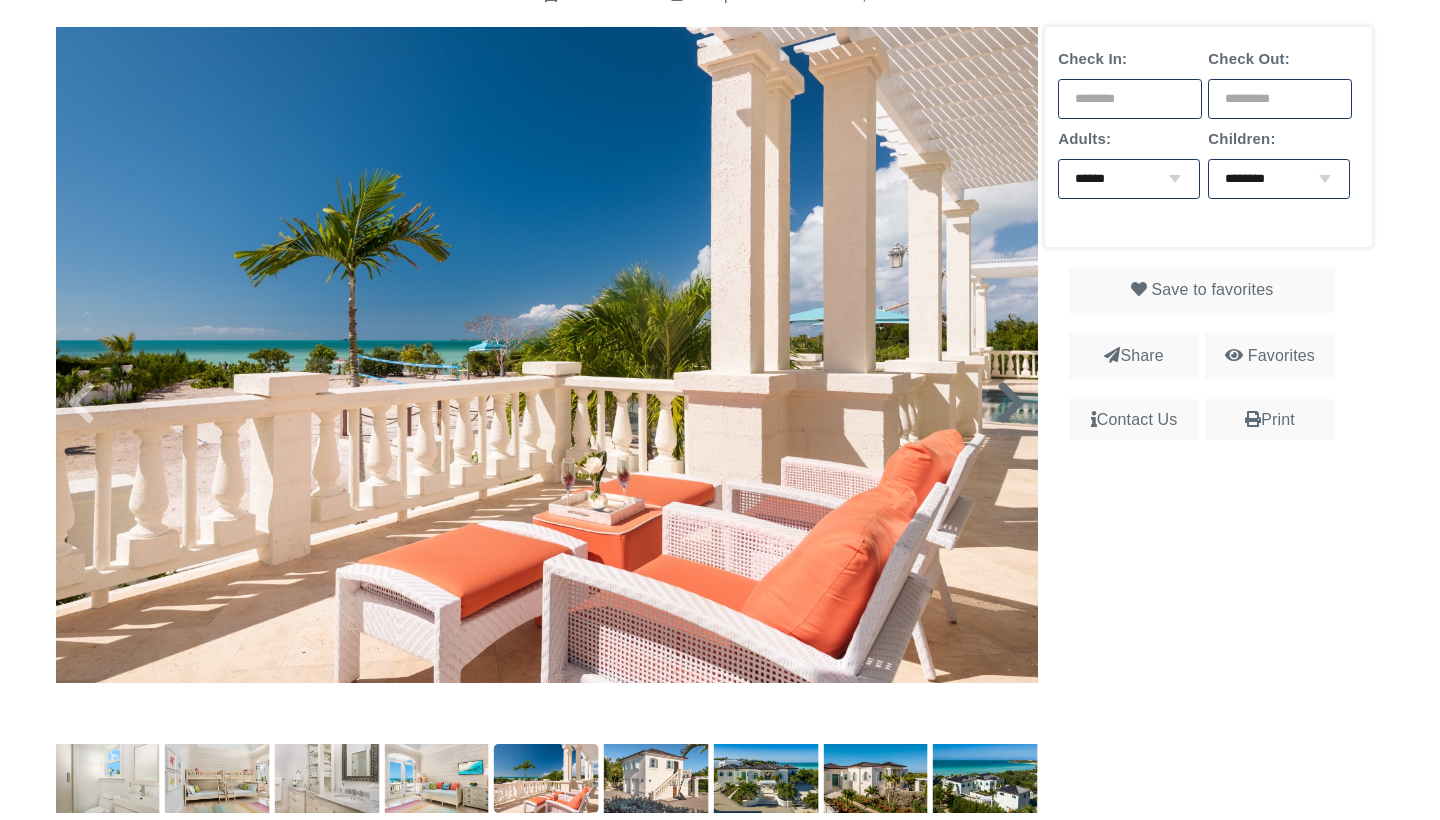 click at bounding box center (1011, 403) 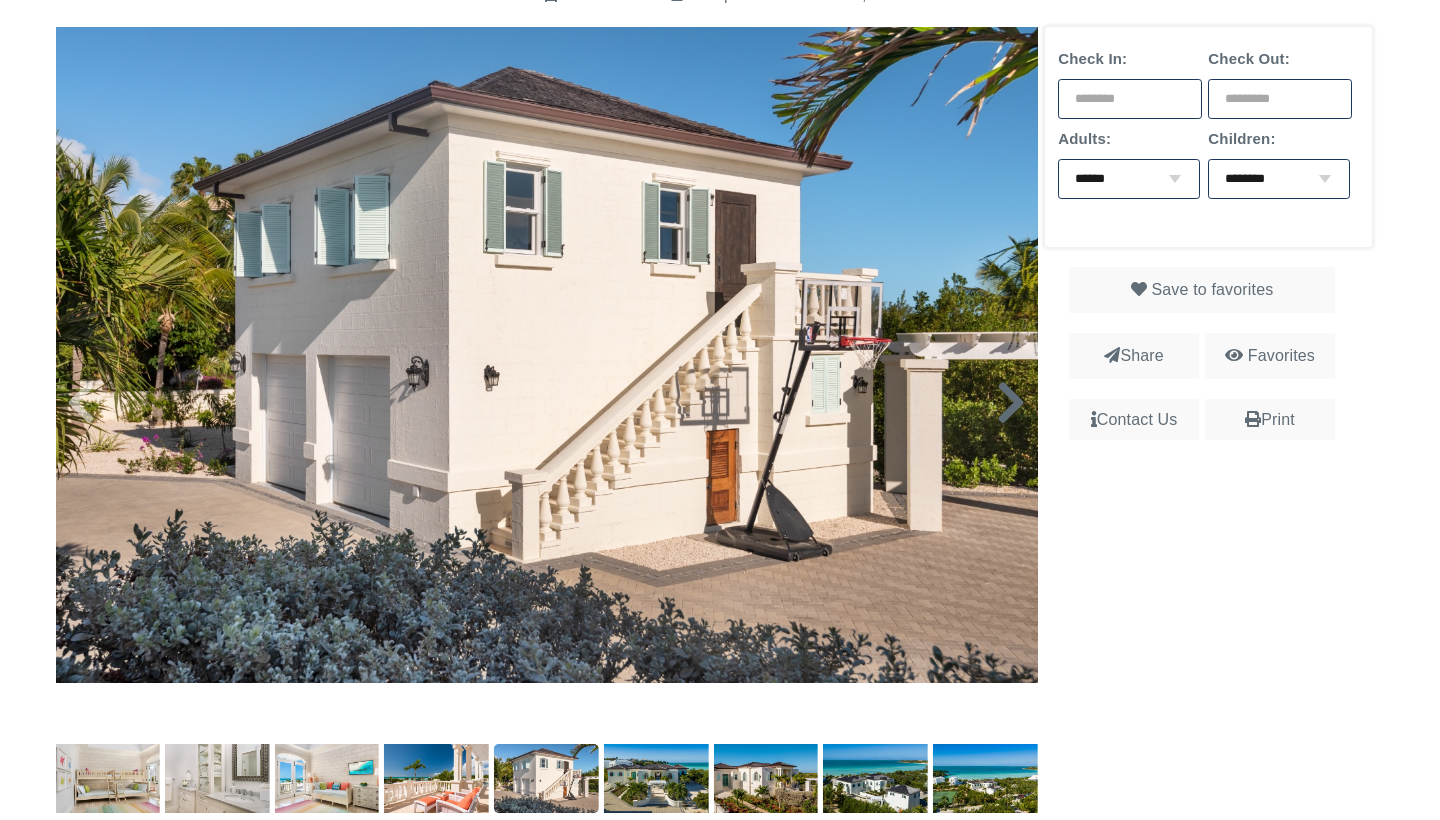 click at bounding box center (1011, 403) 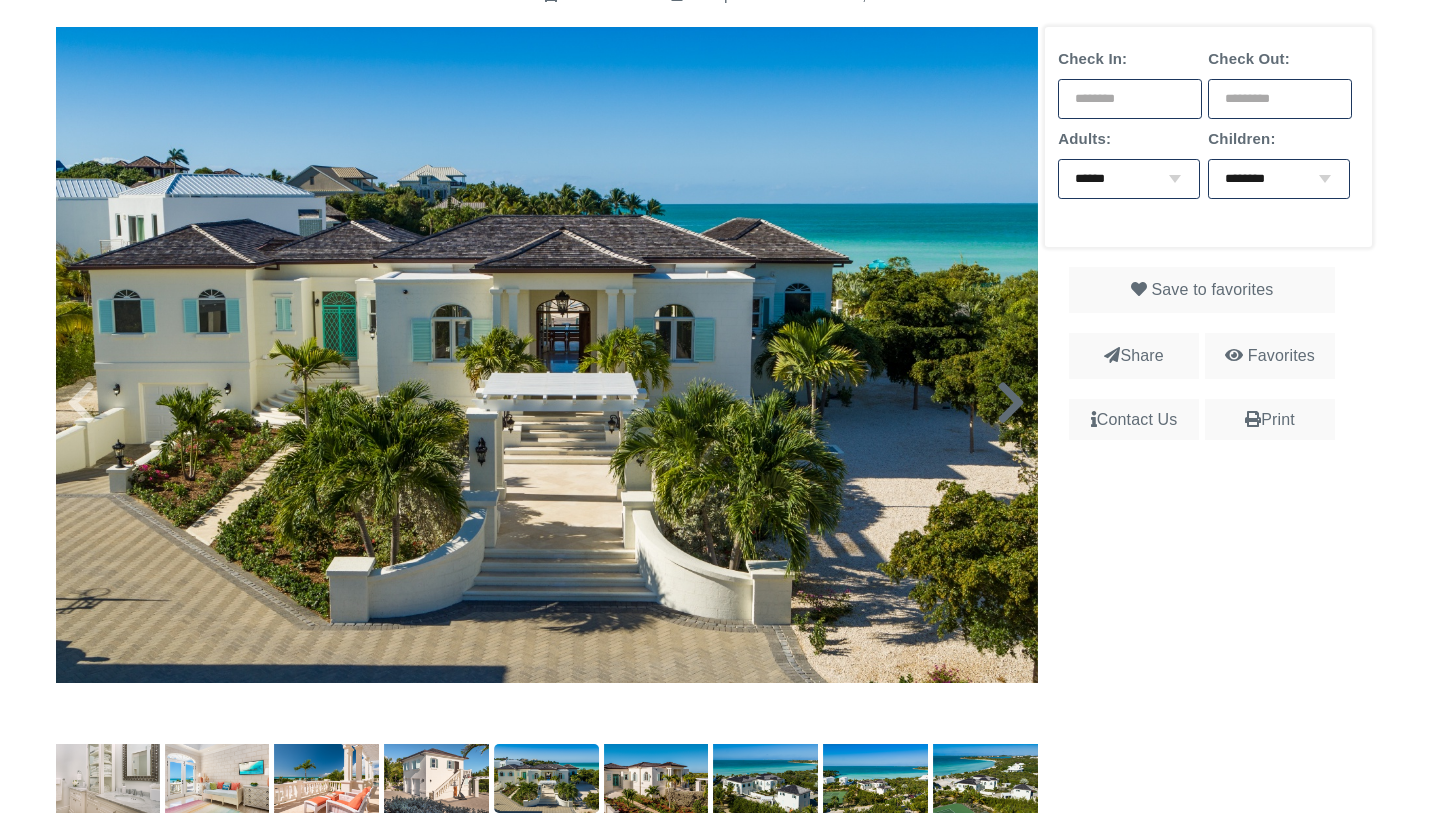 click at bounding box center [1011, 403] 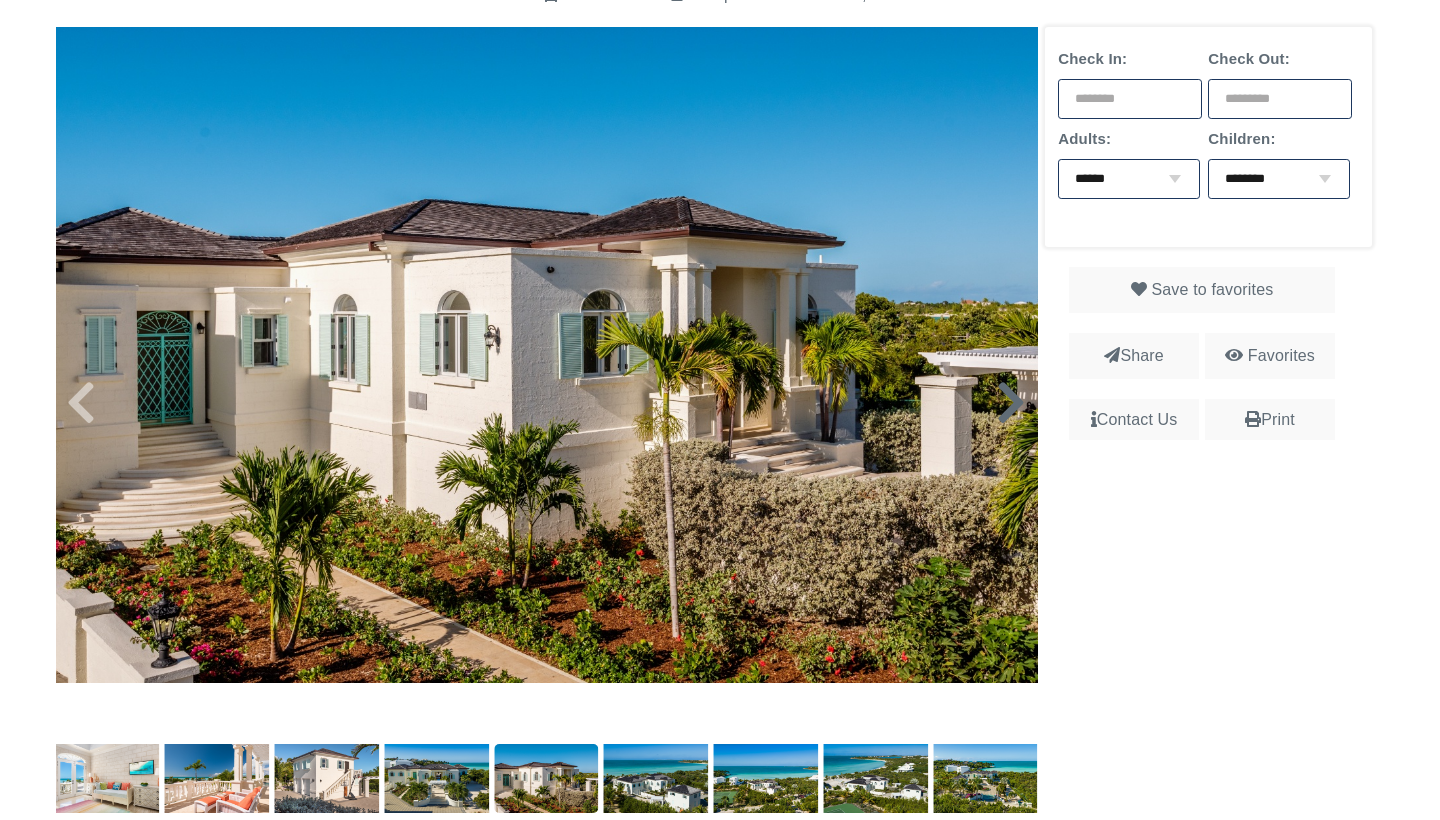 click at bounding box center [1011, 403] 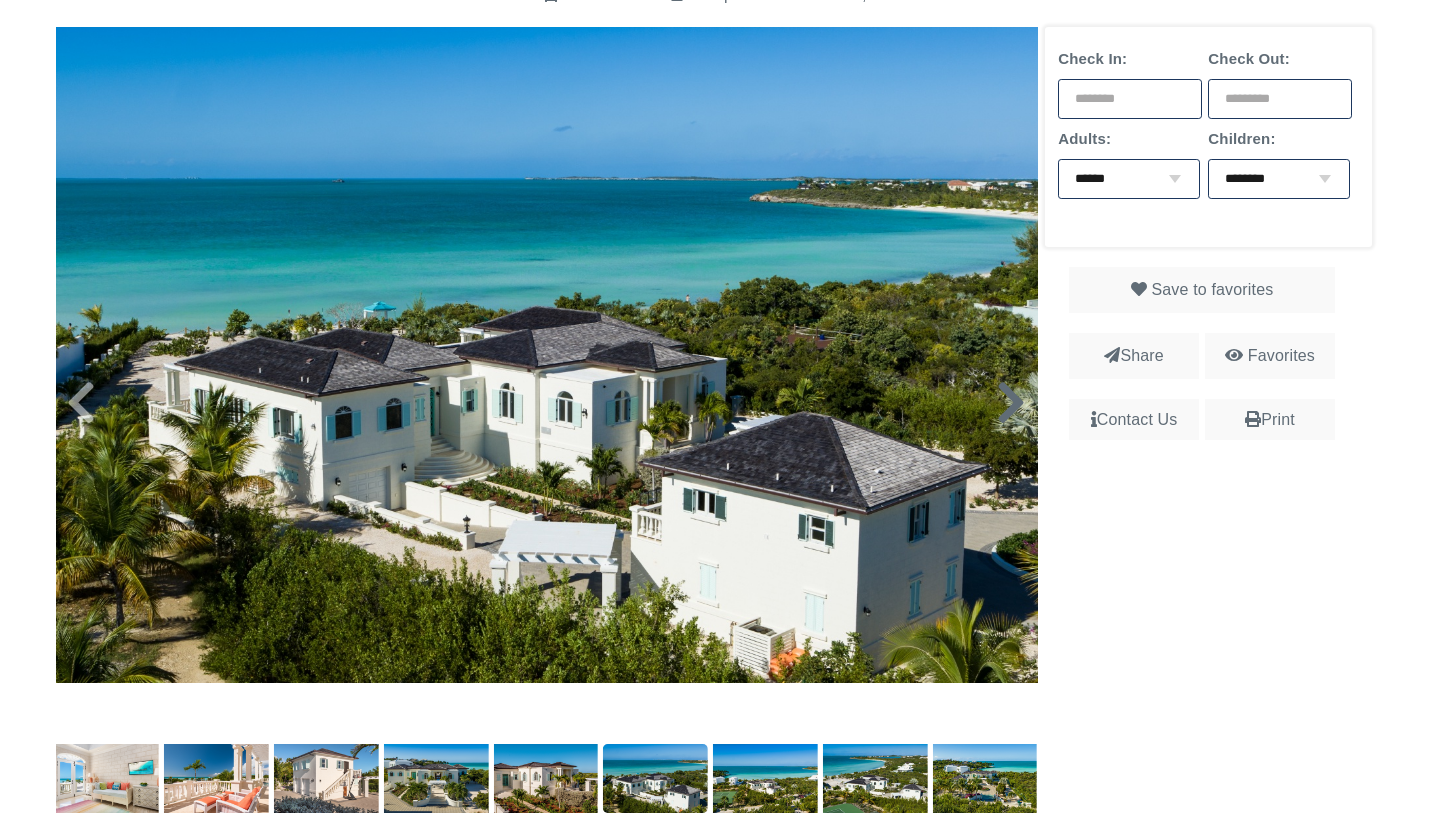 click at bounding box center (1011, 403) 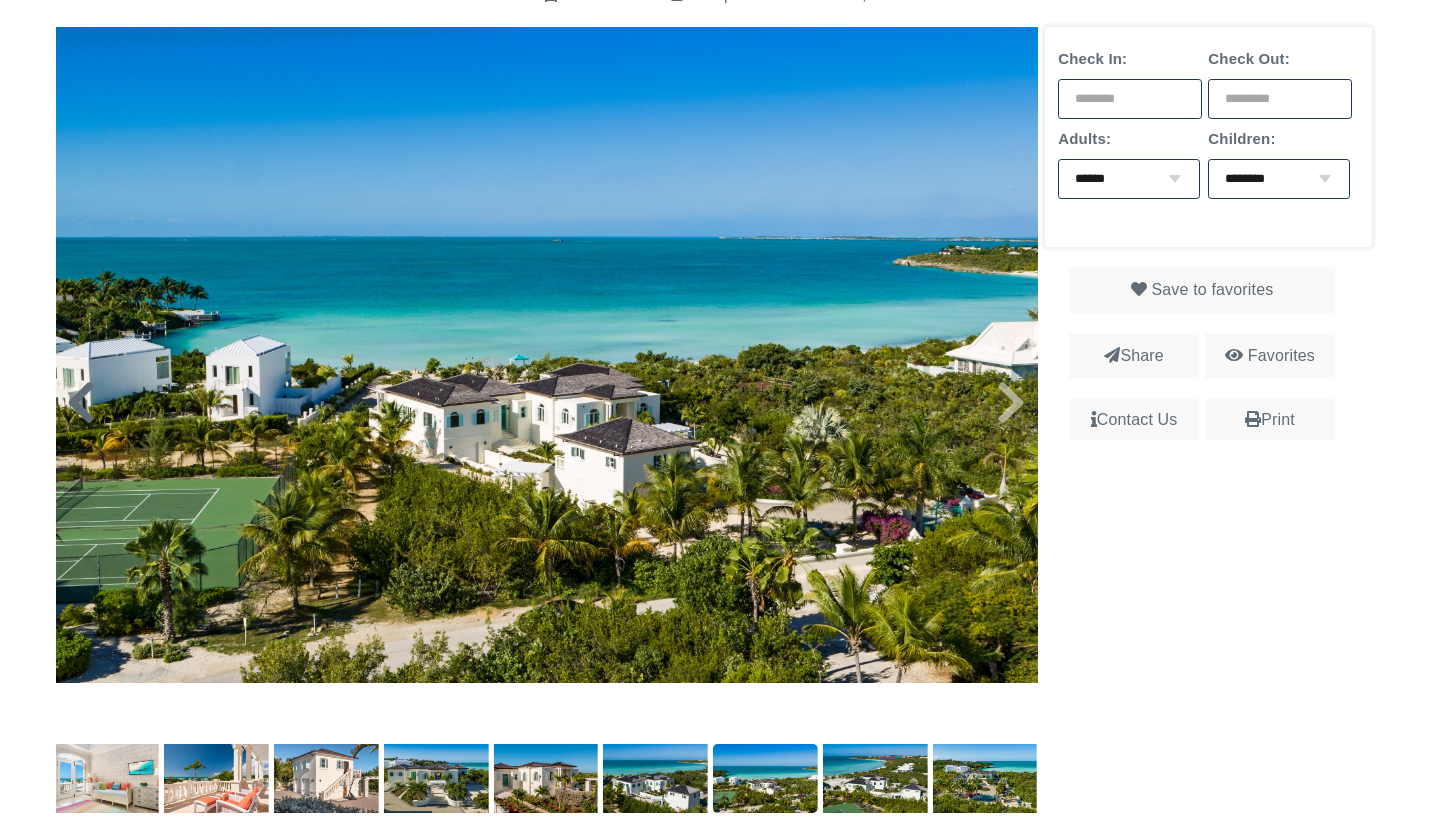 click at bounding box center [81, 403] 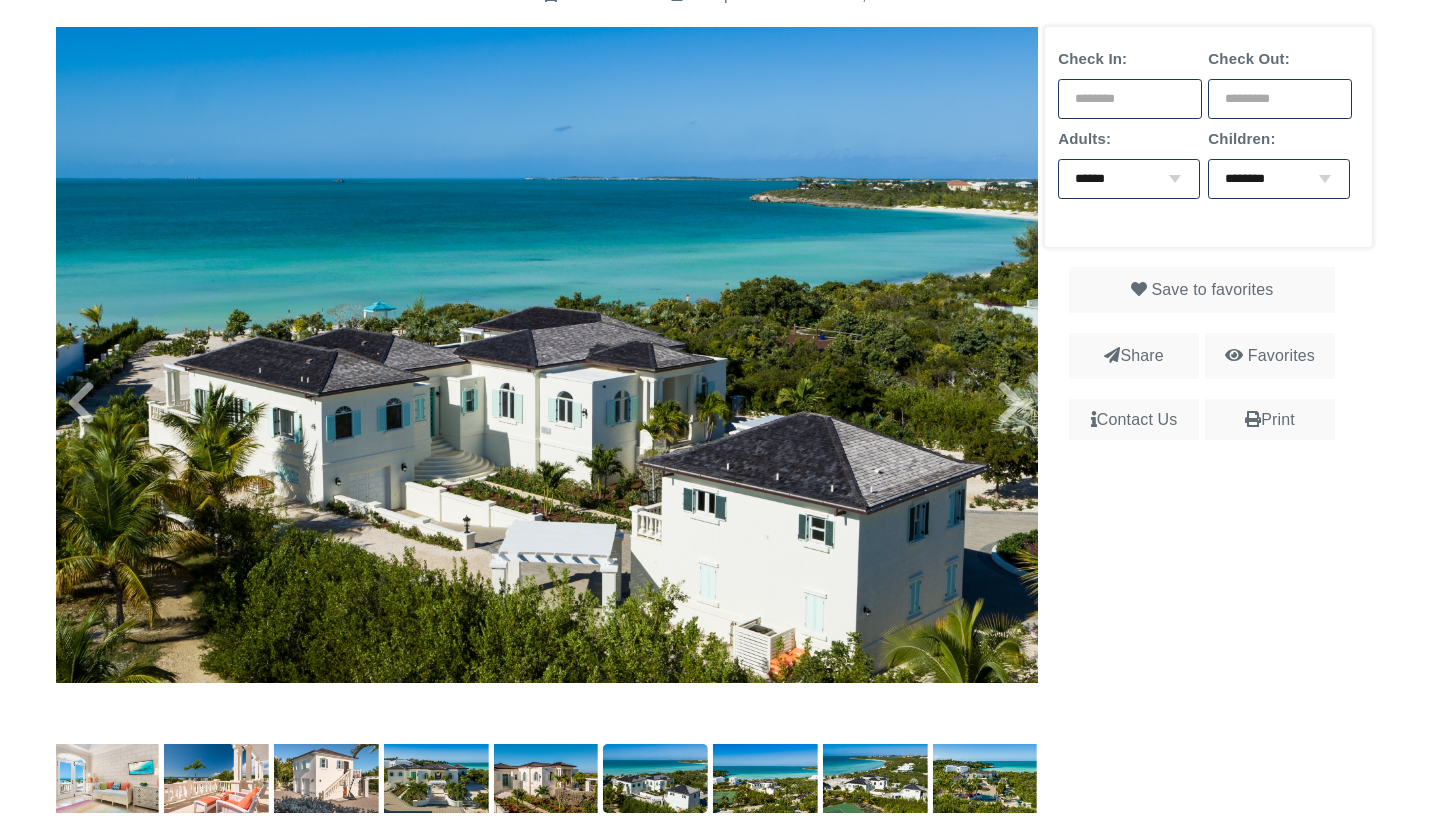 click at bounding box center (547, 354) 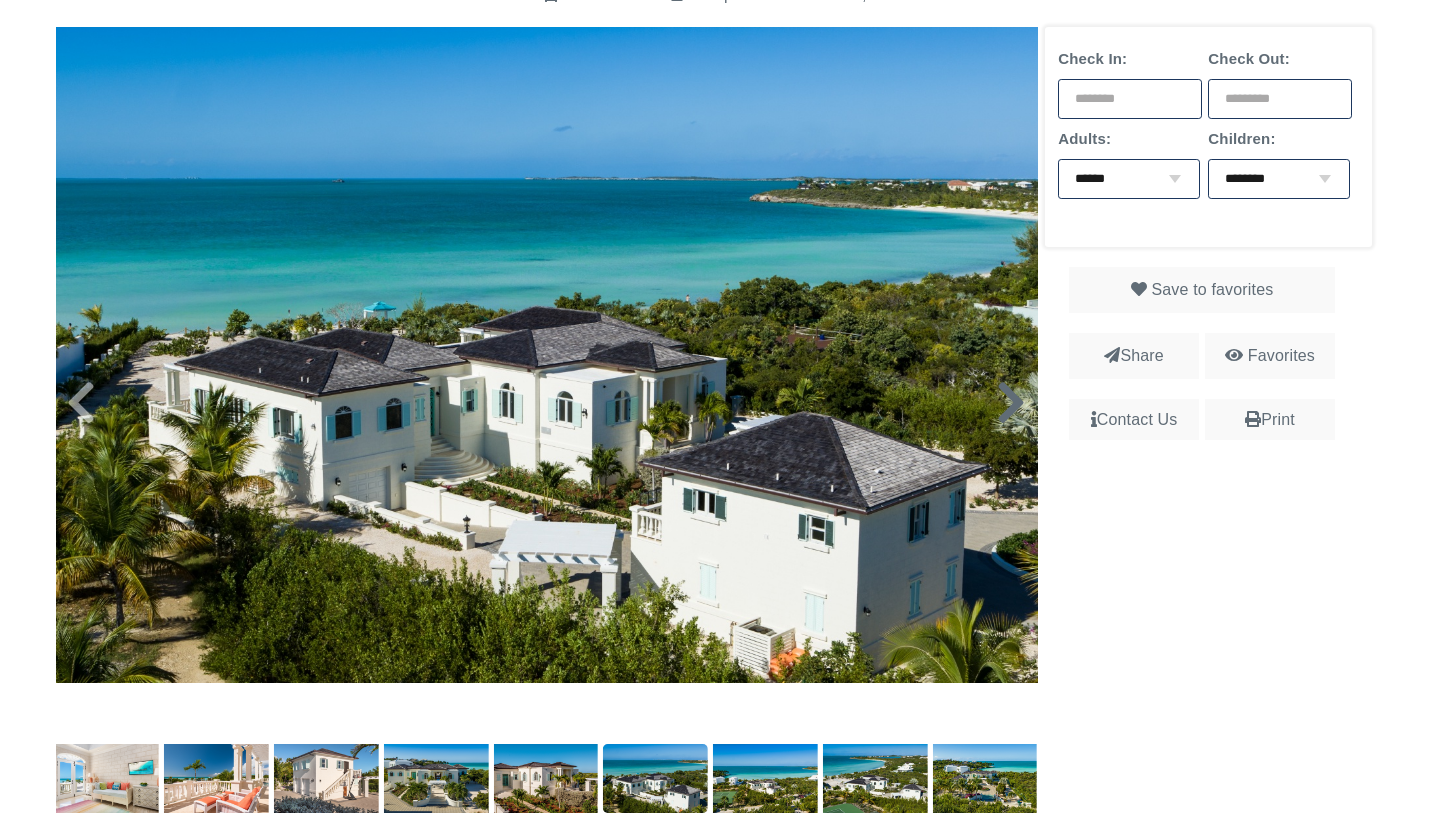 click at bounding box center (1011, 403) 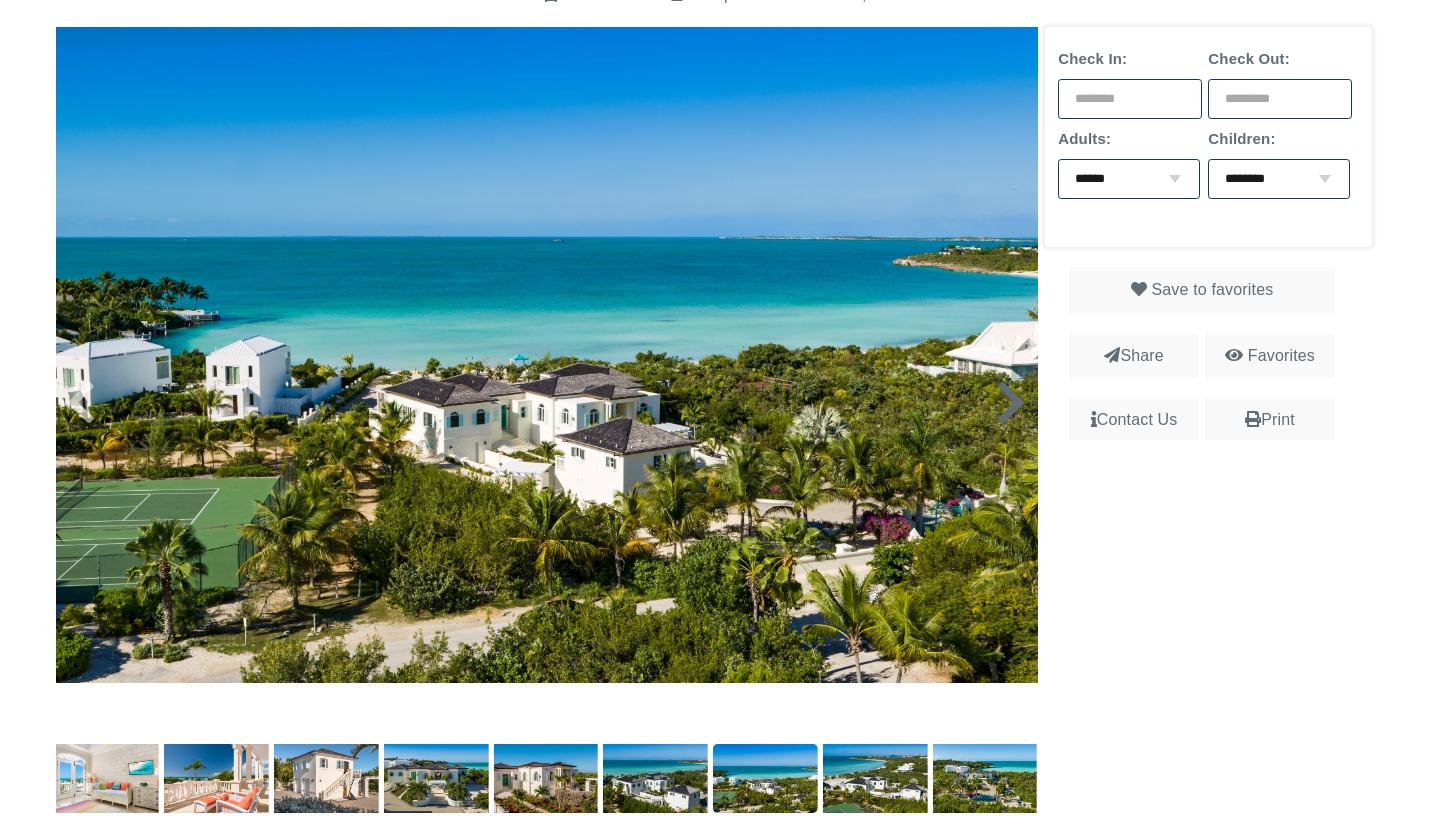 click at bounding box center [1011, 403] 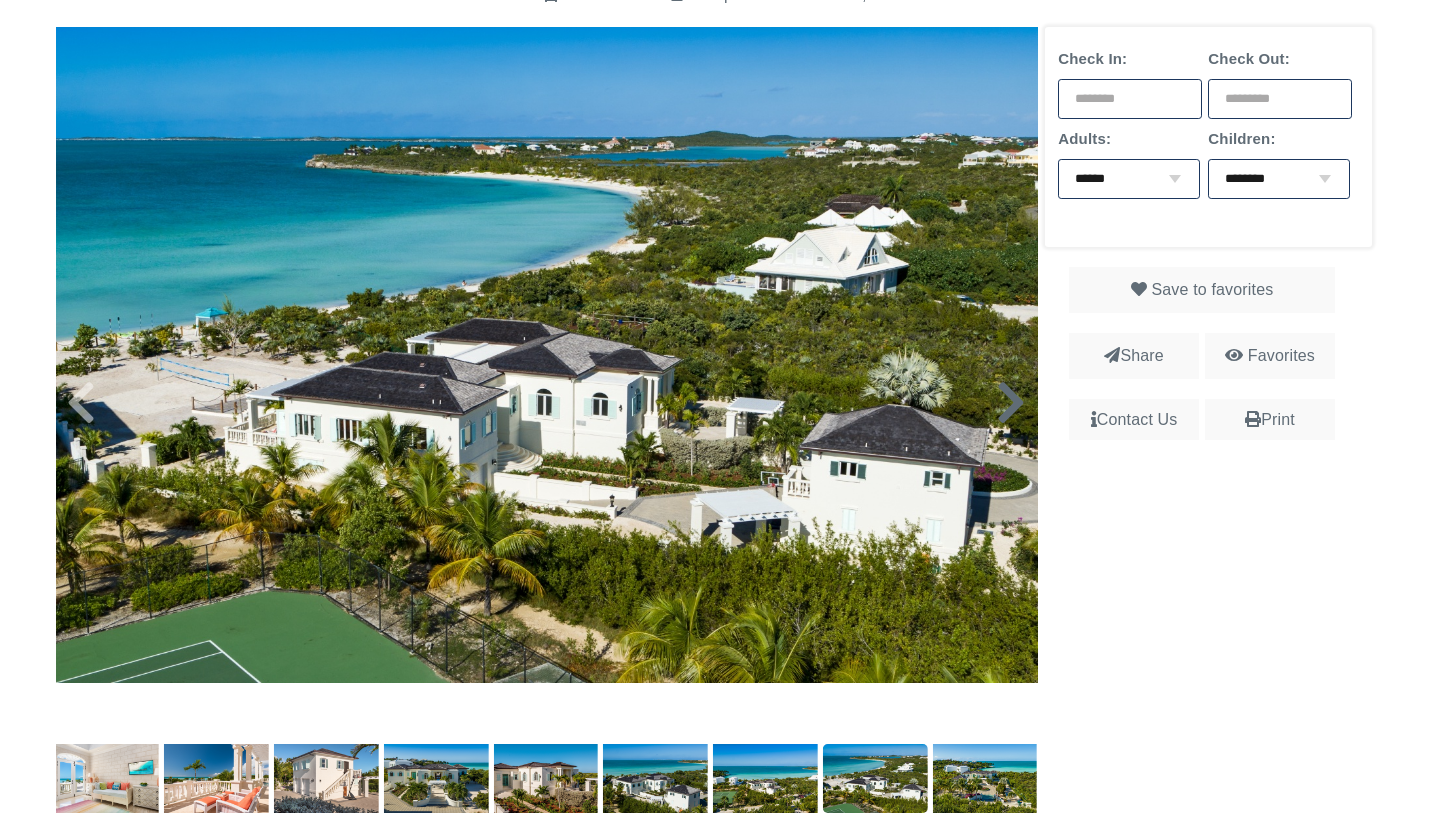 click at bounding box center [1011, 403] 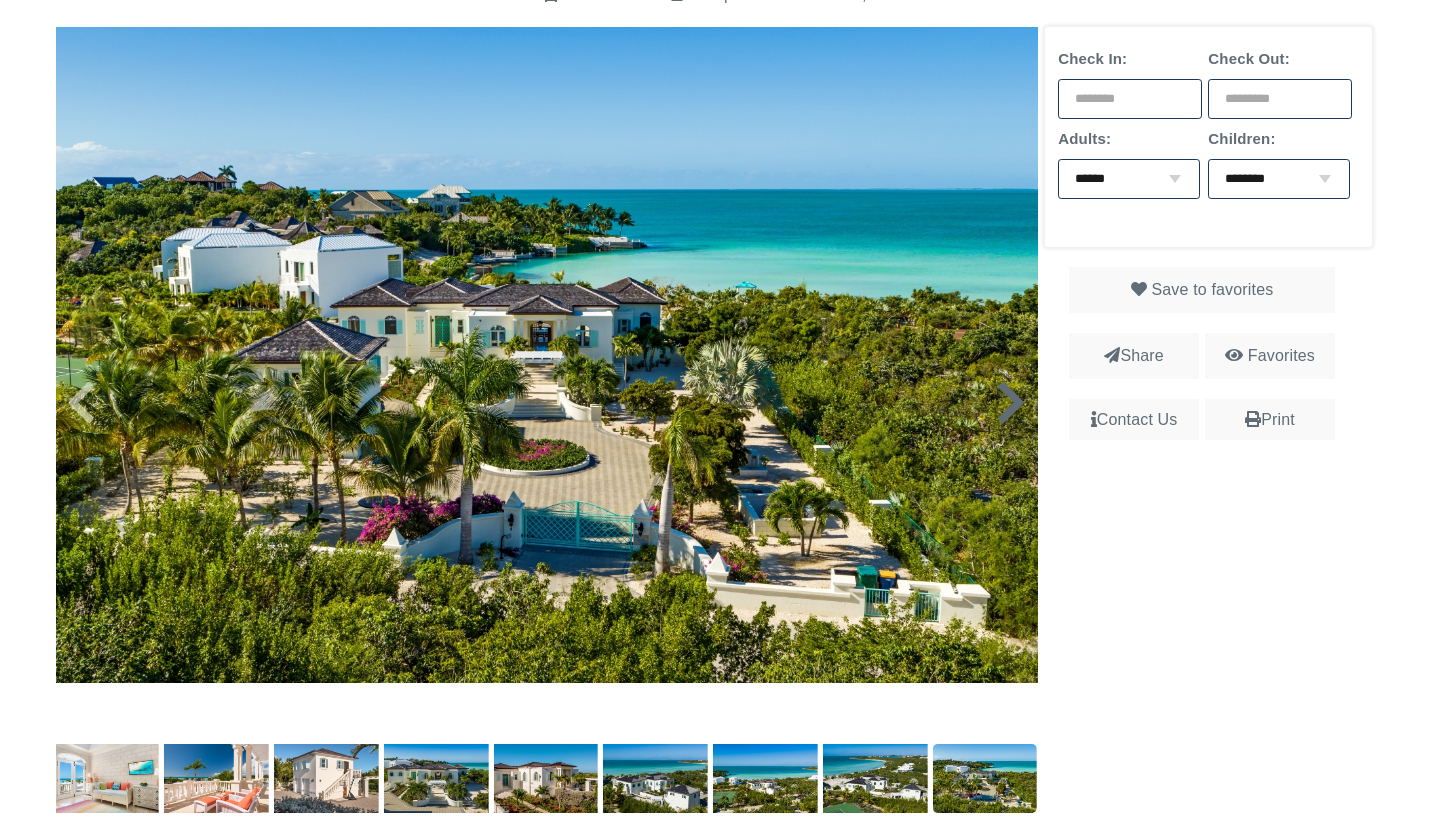 click at bounding box center [1011, 403] 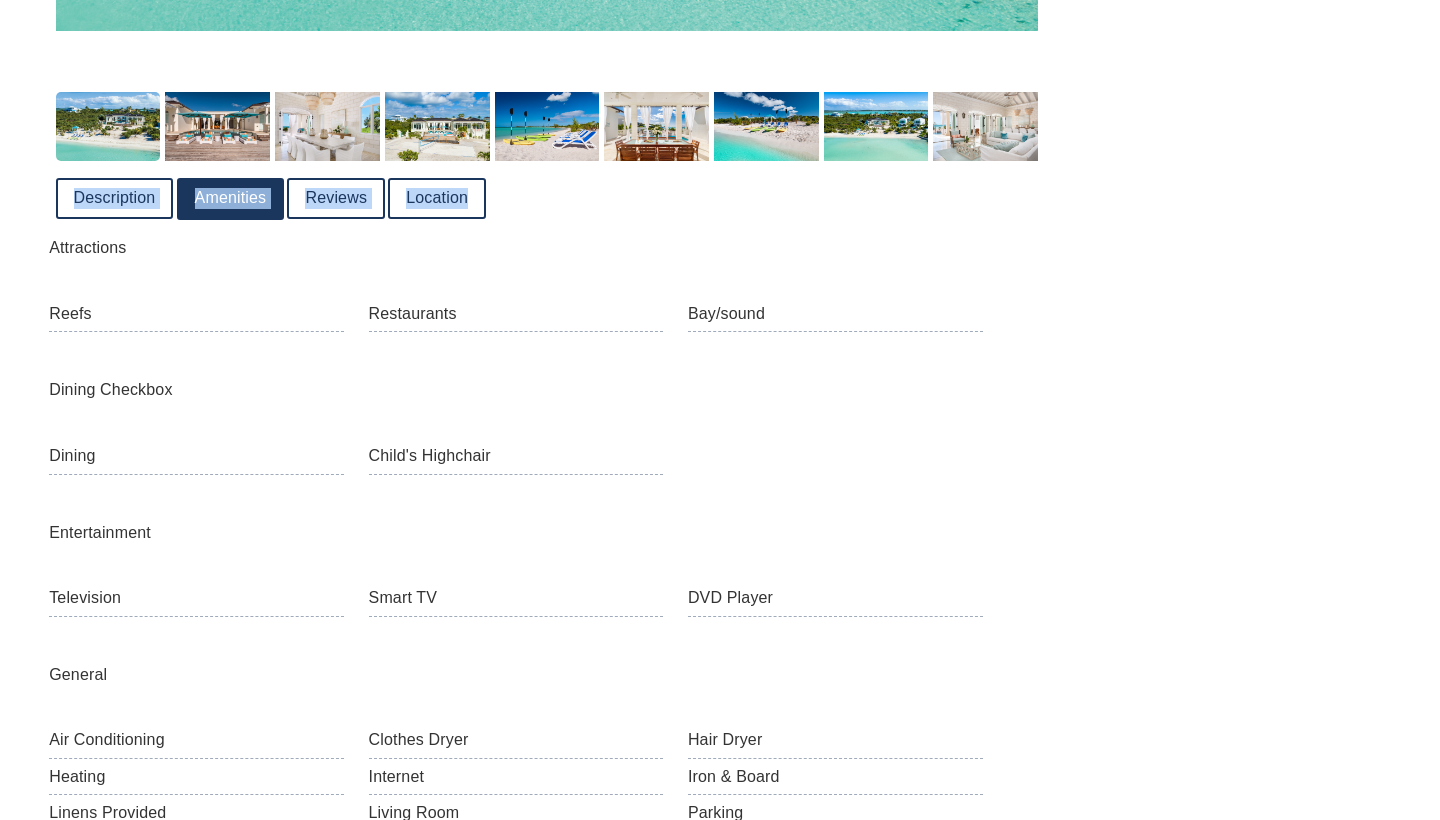 scroll, scrollTop: 1098, scrollLeft: 0, axis: vertical 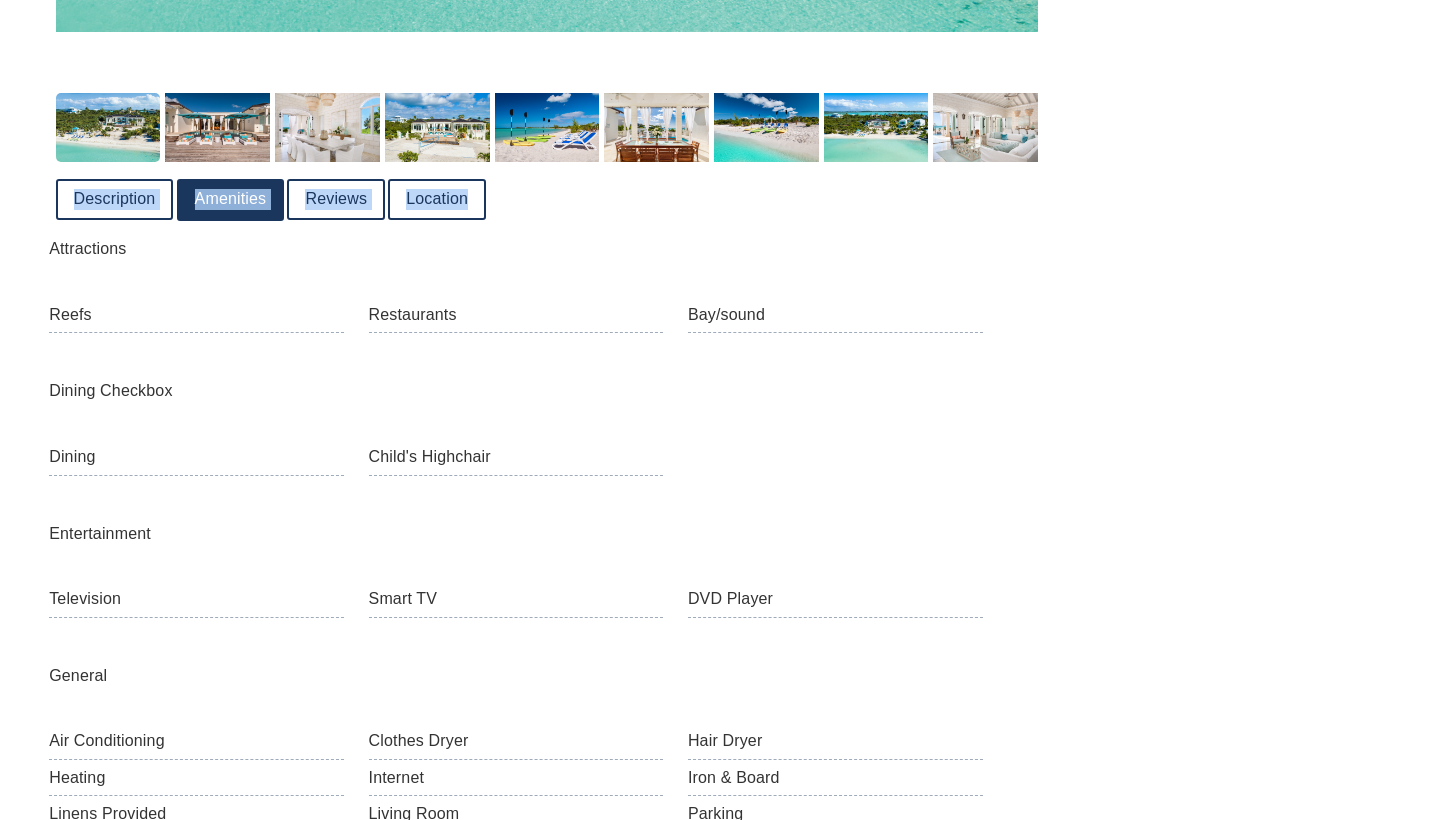 click on "Reviews" at bounding box center (336, 199) 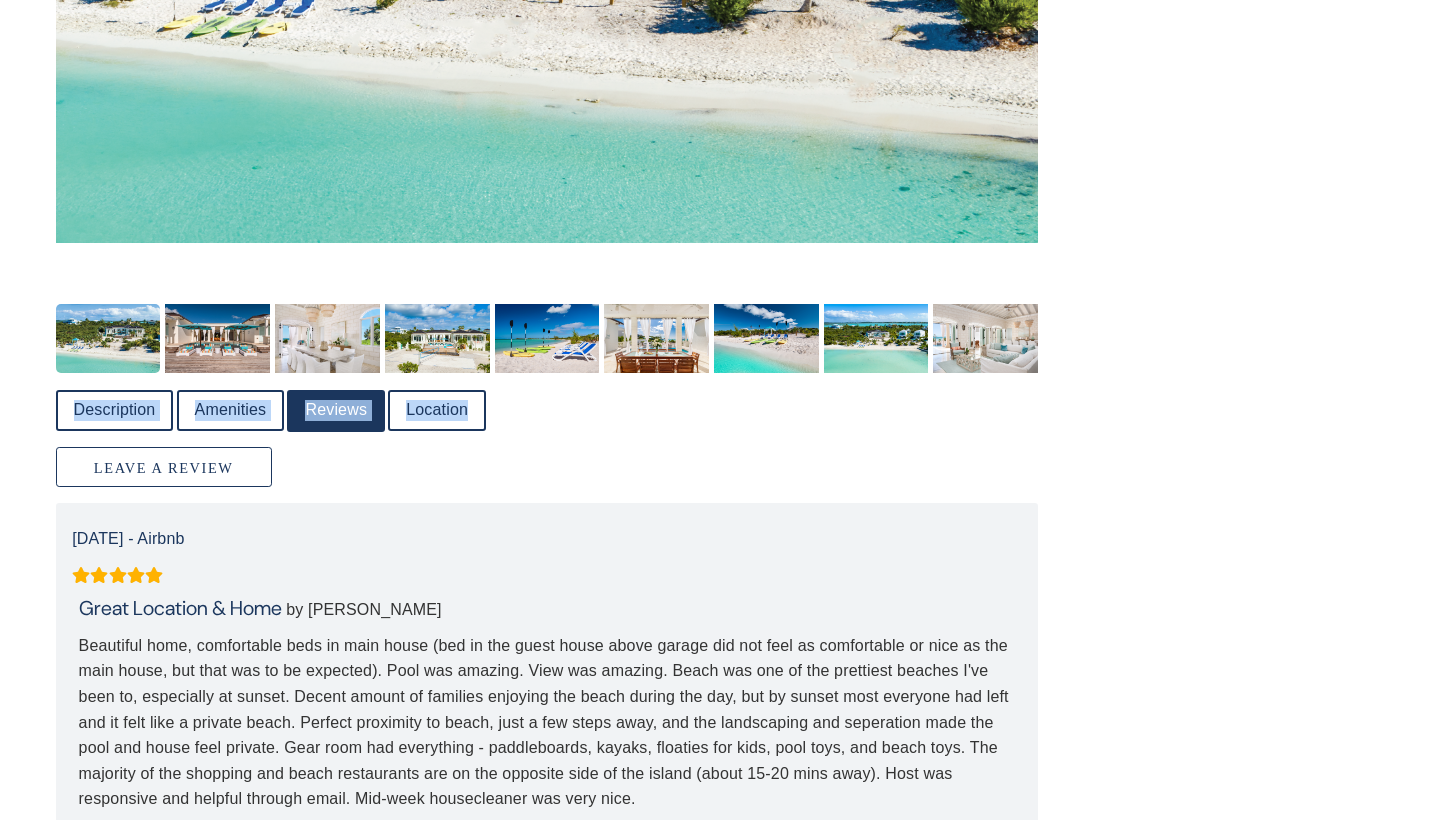 scroll, scrollTop: 615, scrollLeft: 0, axis: vertical 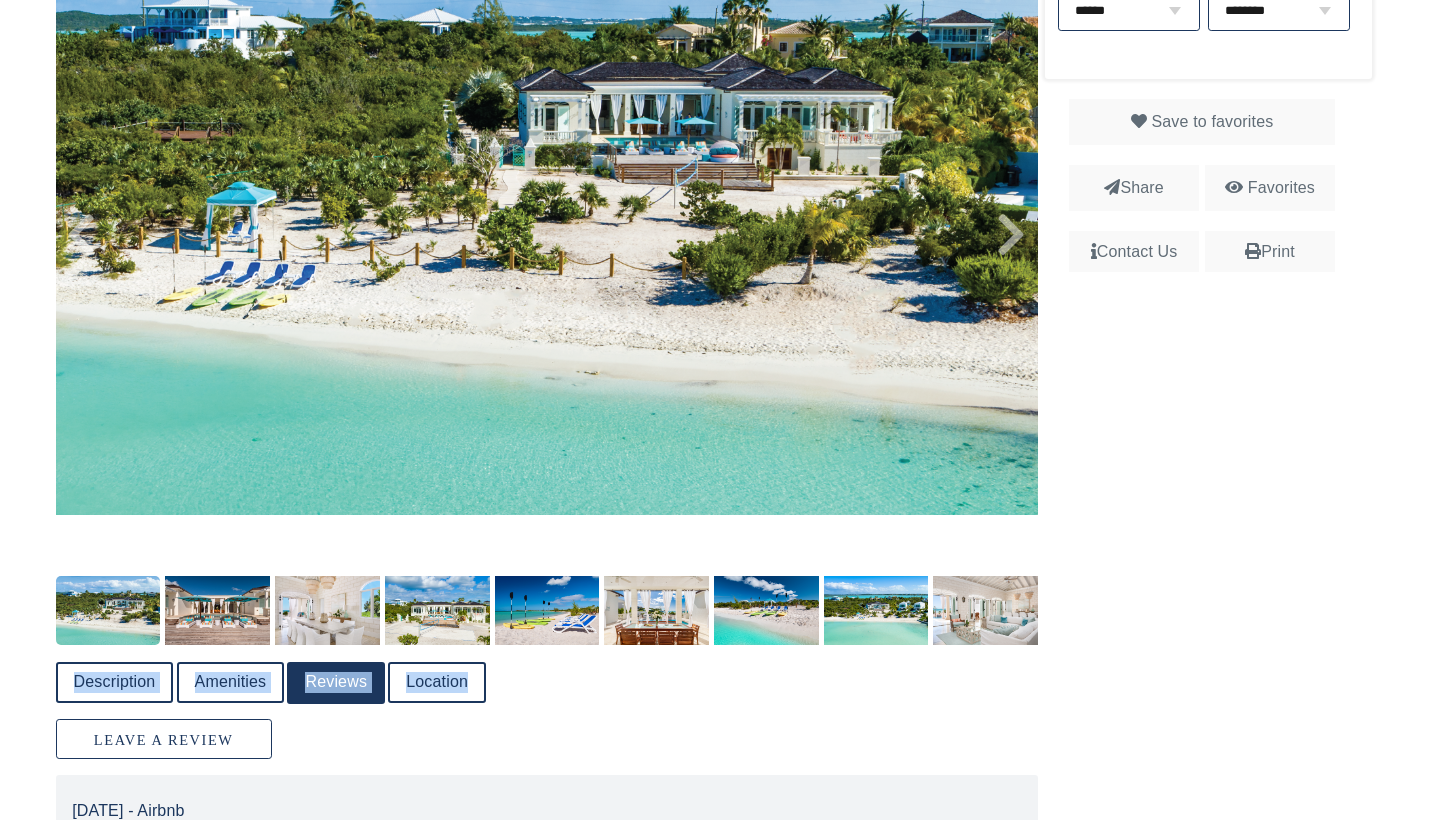 click on "Description" at bounding box center [115, 682] 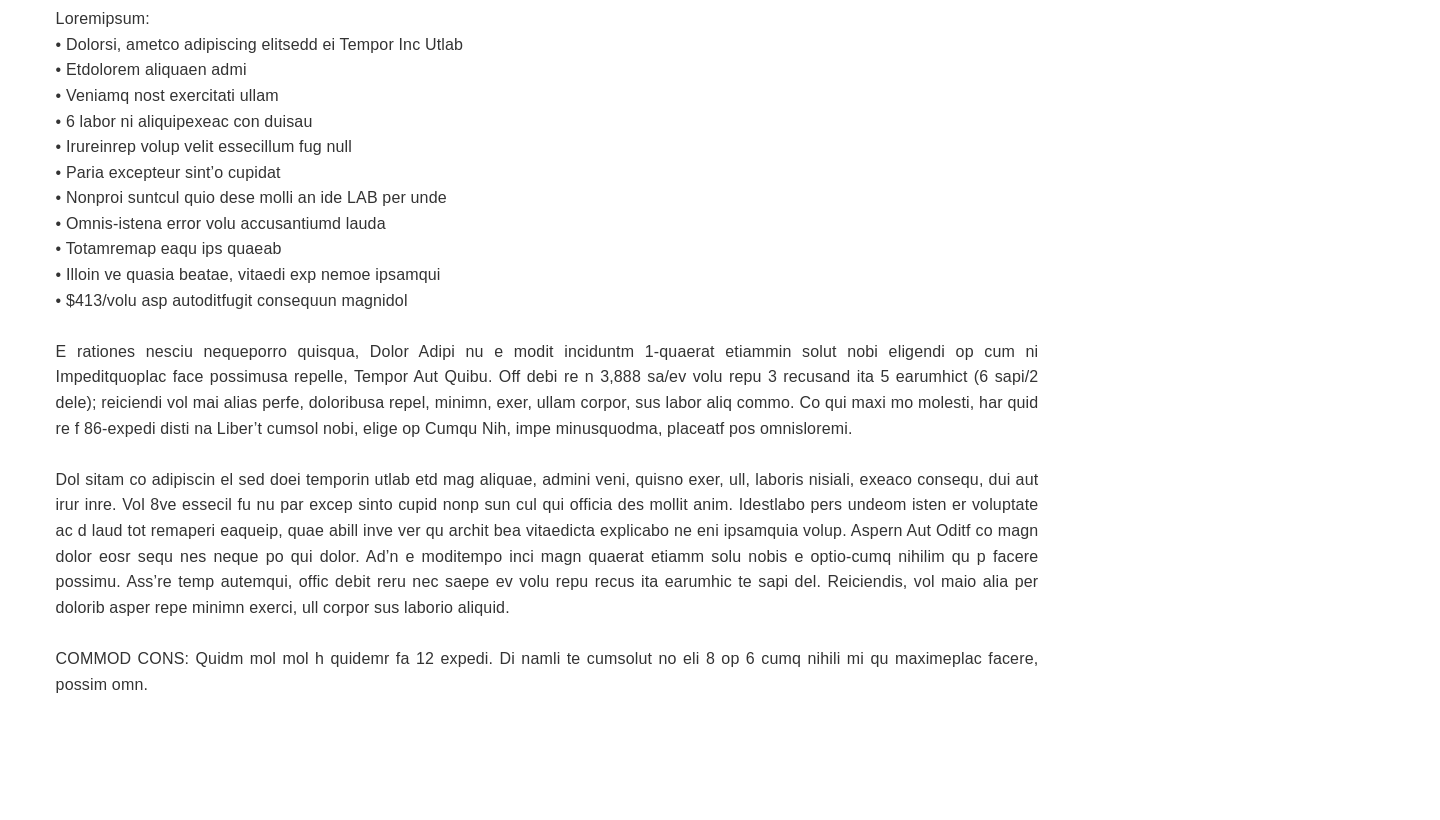 scroll, scrollTop: 823, scrollLeft: 0, axis: vertical 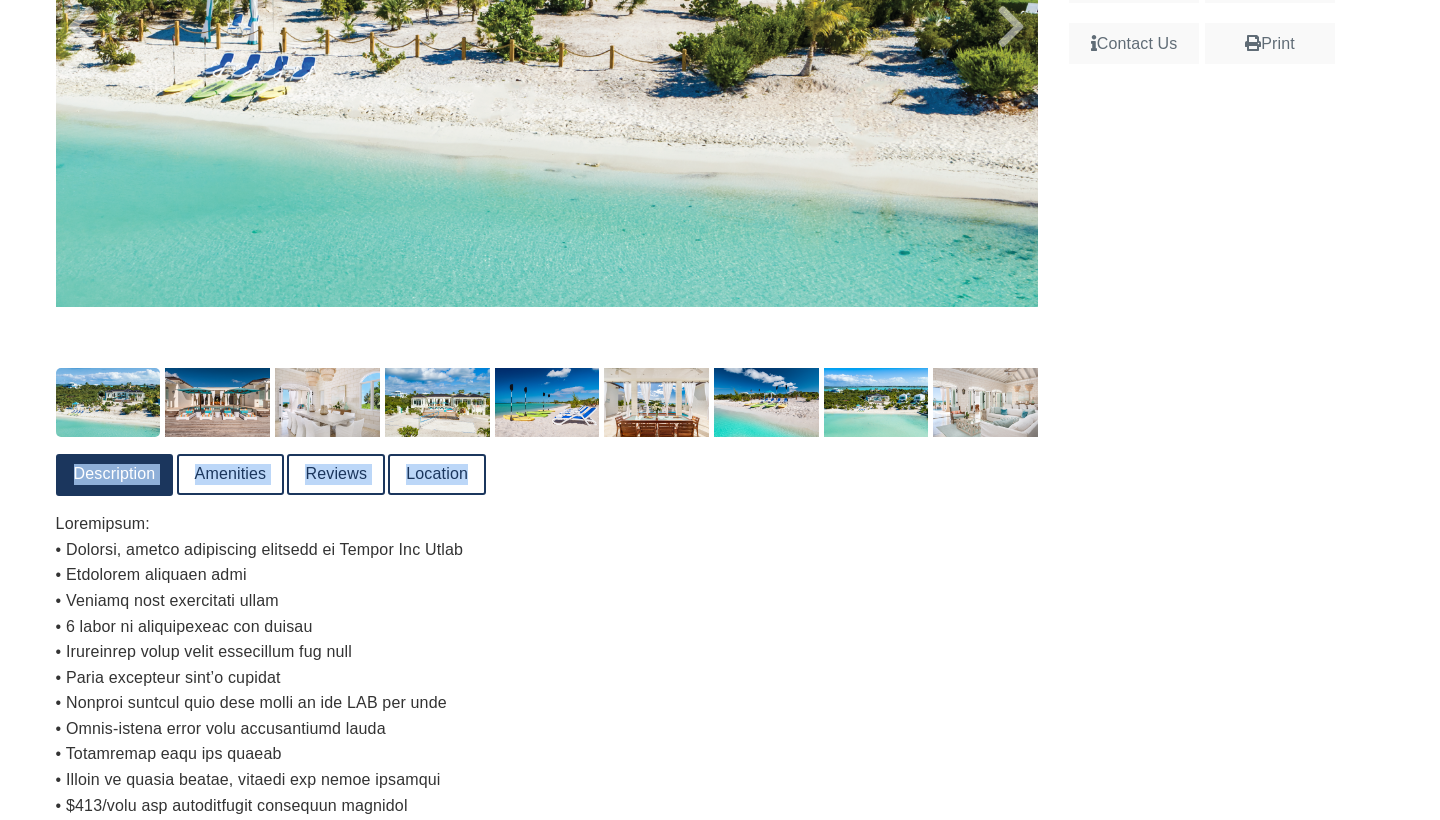 click on "Location" at bounding box center [437, 474] 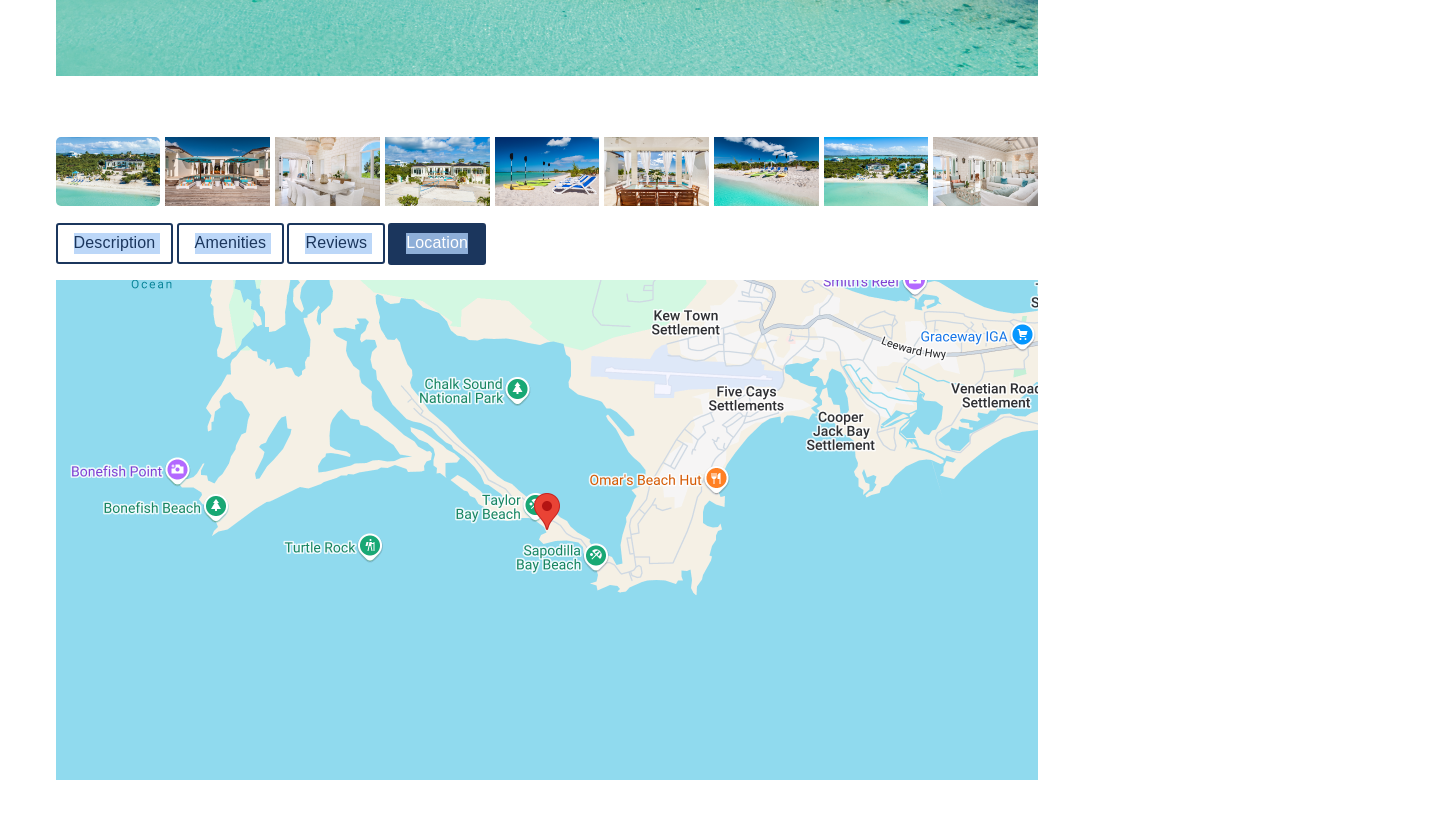 scroll, scrollTop: 1055, scrollLeft: 0, axis: vertical 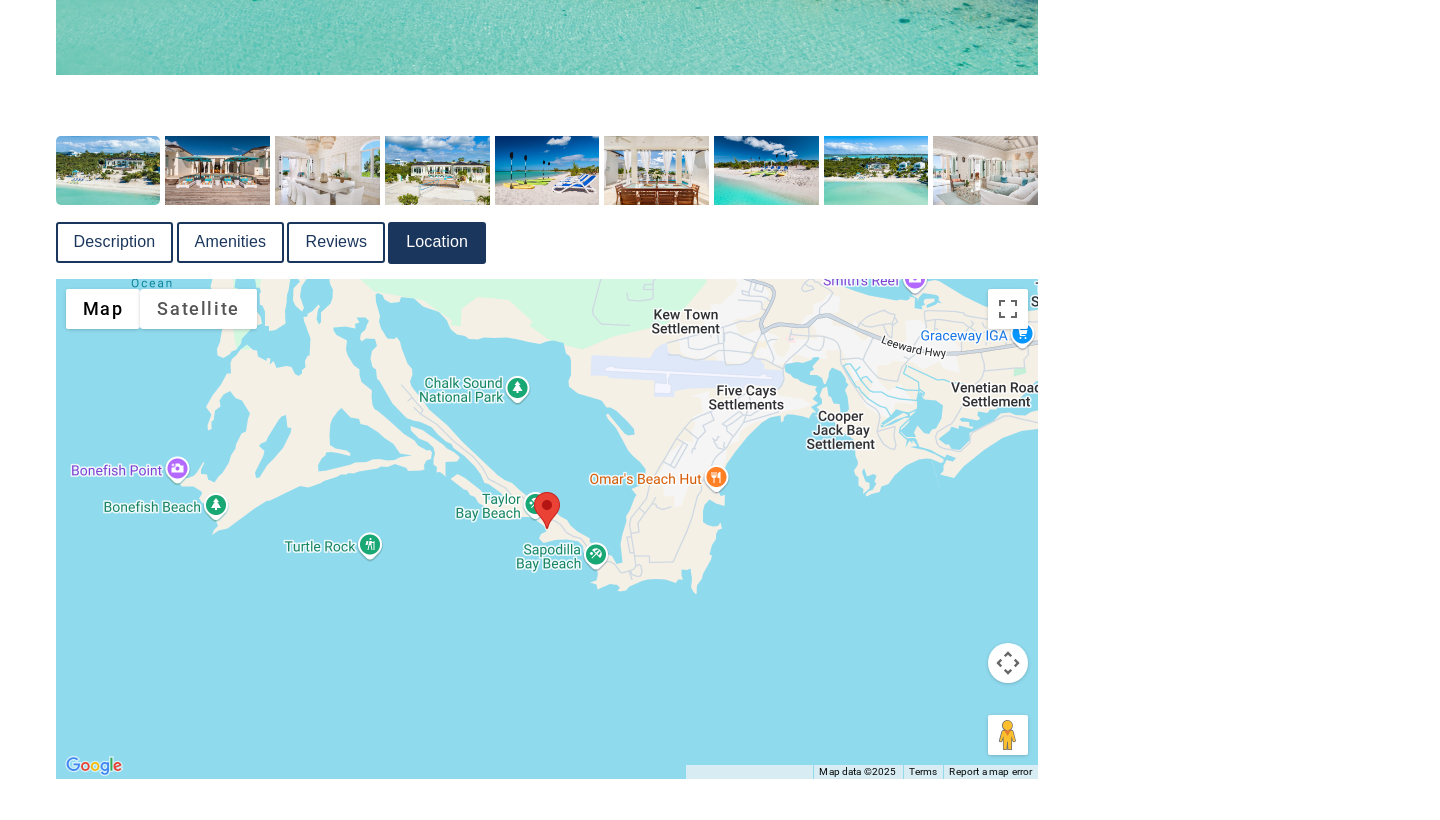 click on "To navigate, press the arrow keys." at bounding box center [547, 529] 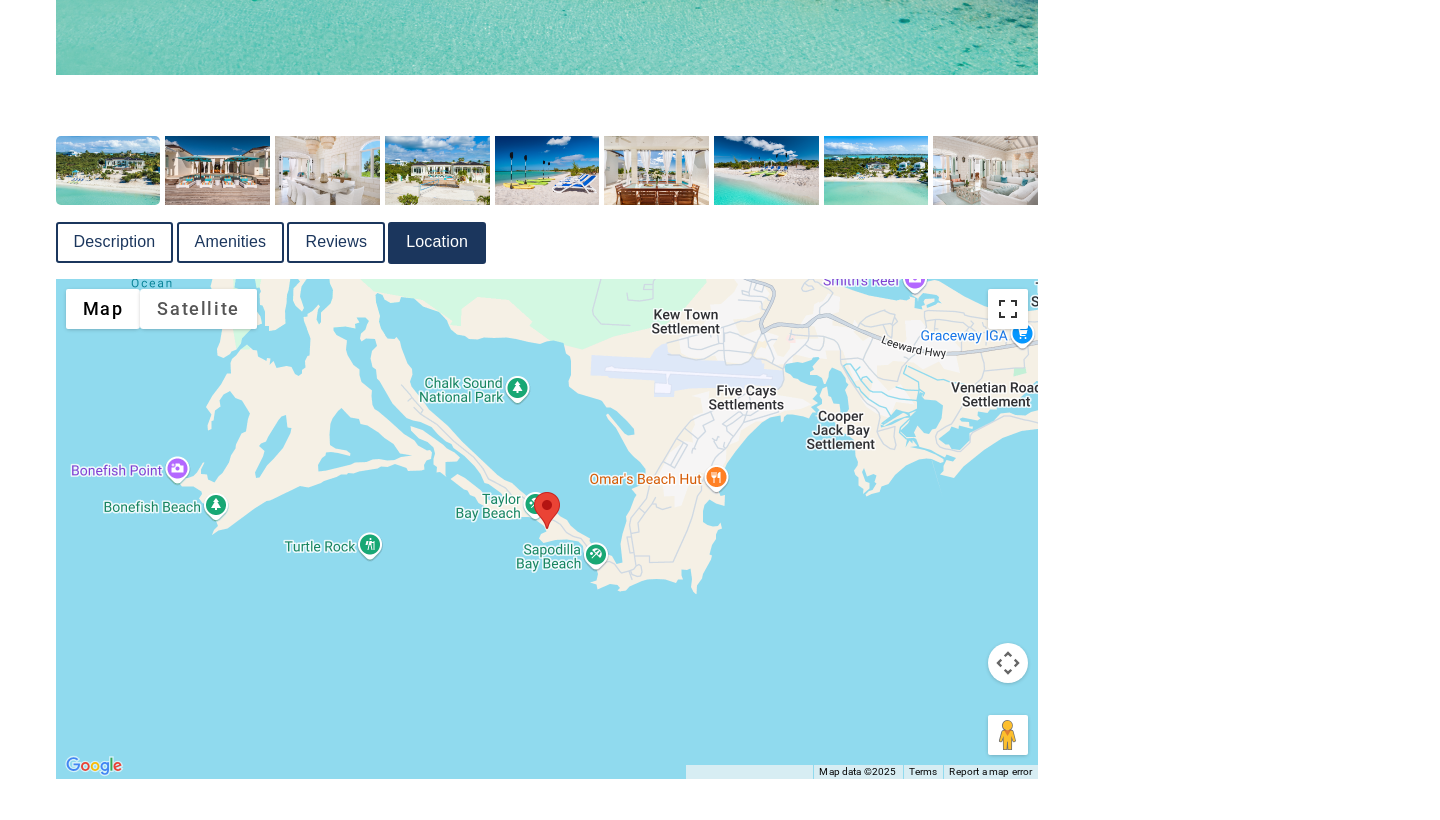 click at bounding box center (1008, 309) 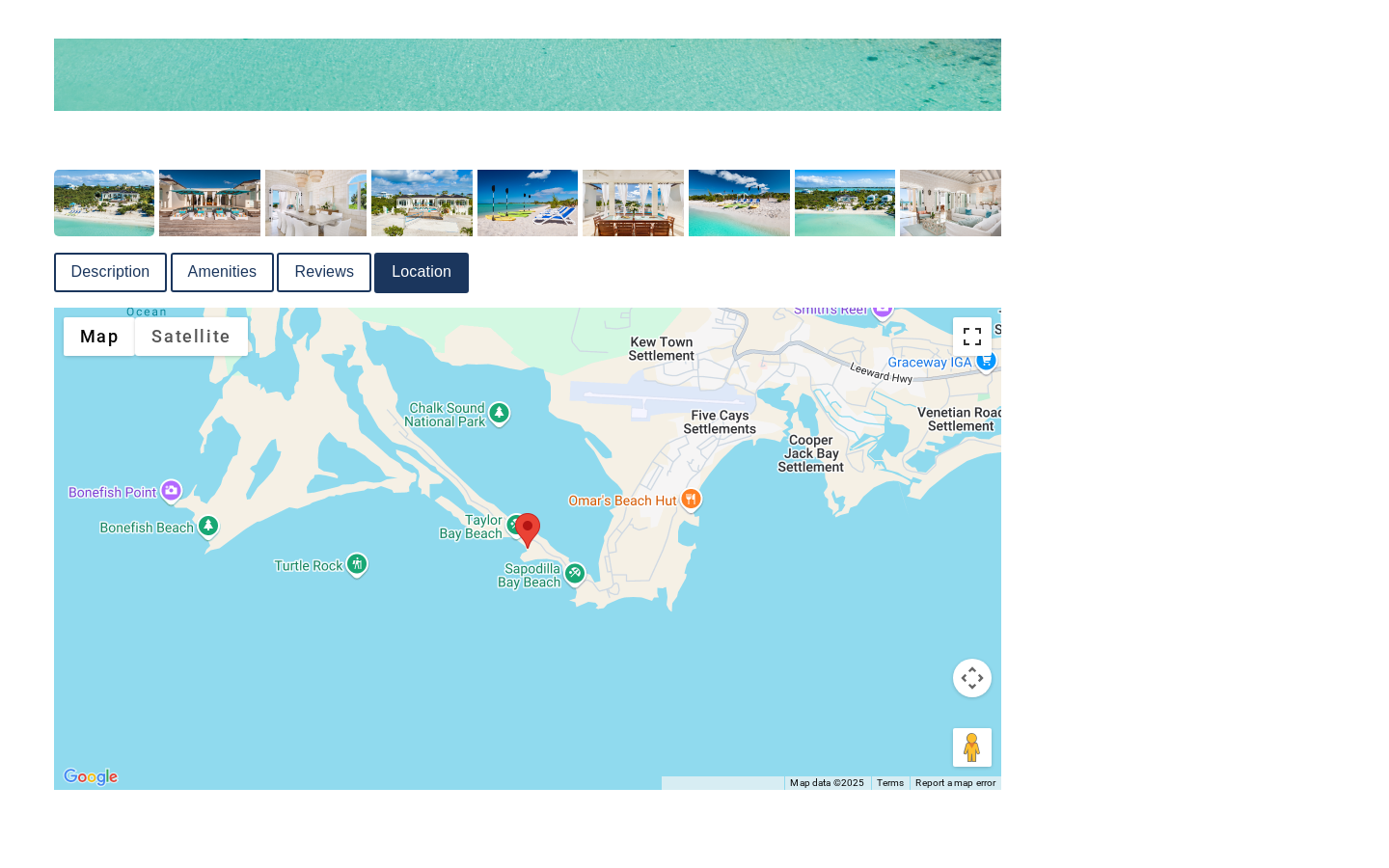 scroll, scrollTop: 0, scrollLeft: 0, axis: both 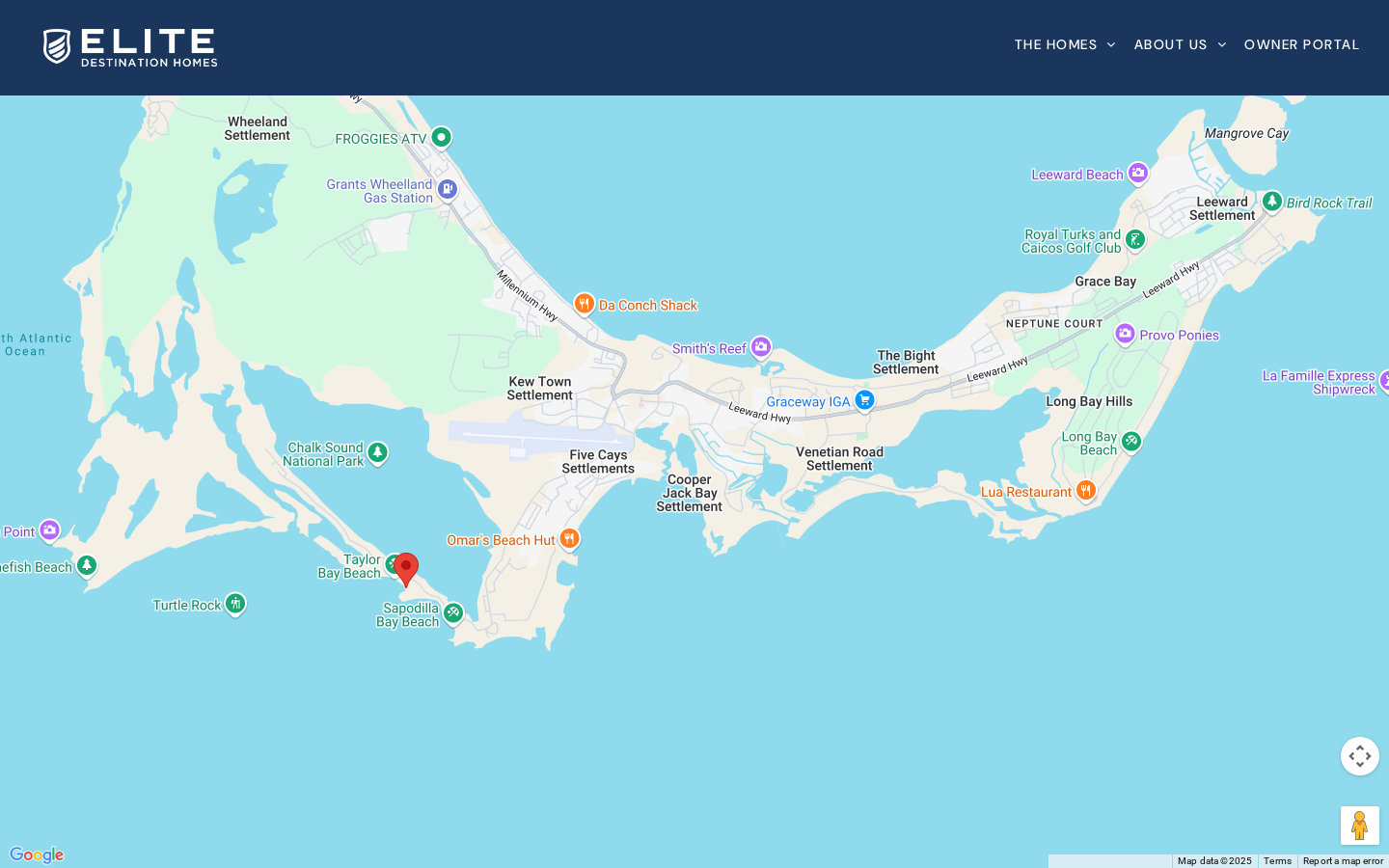 drag, startPoint x: 1269, startPoint y: 659, endPoint x: 981, endPoint y: 814, distance: 327.06116 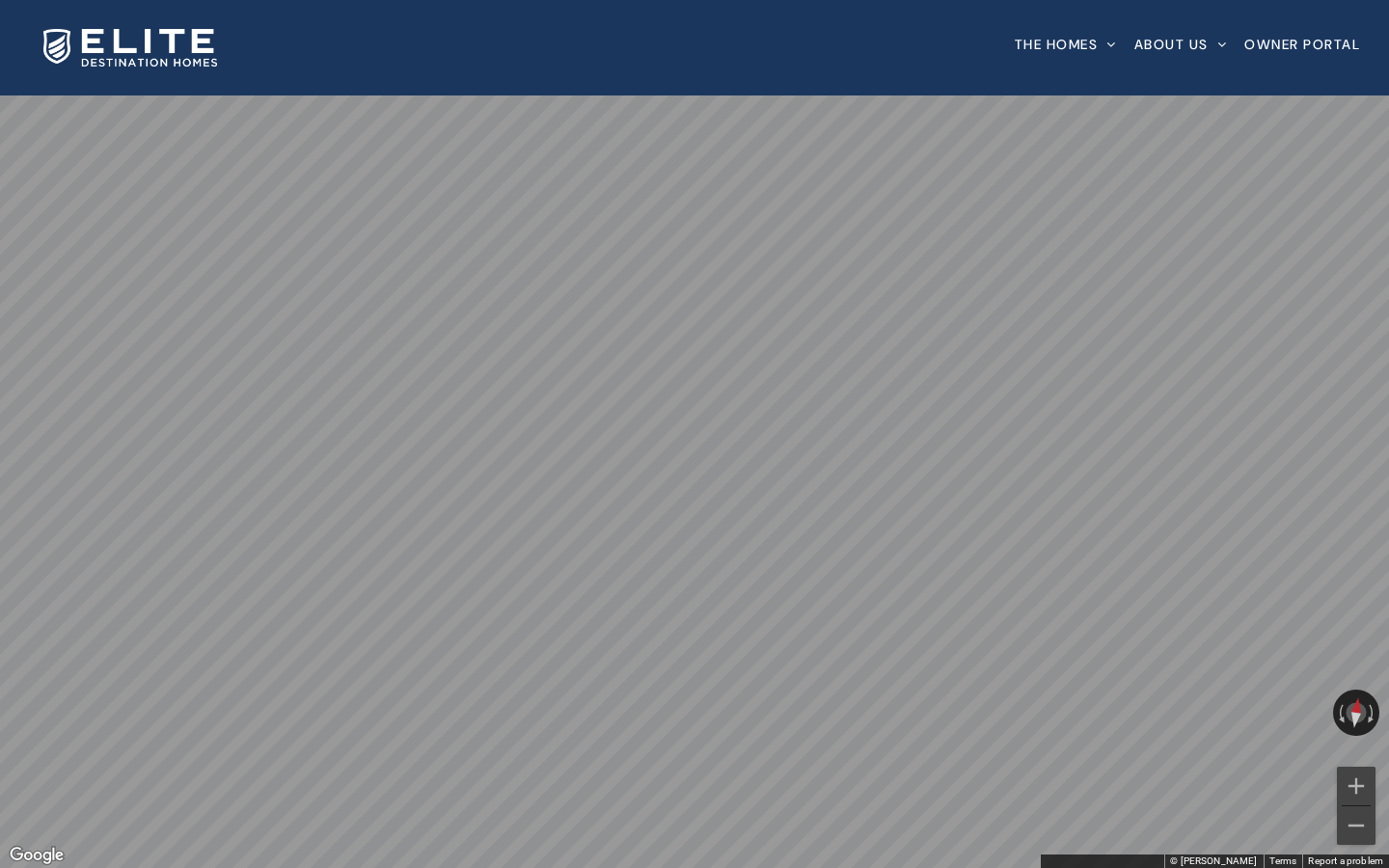 click at bounding box center (1360, 29) 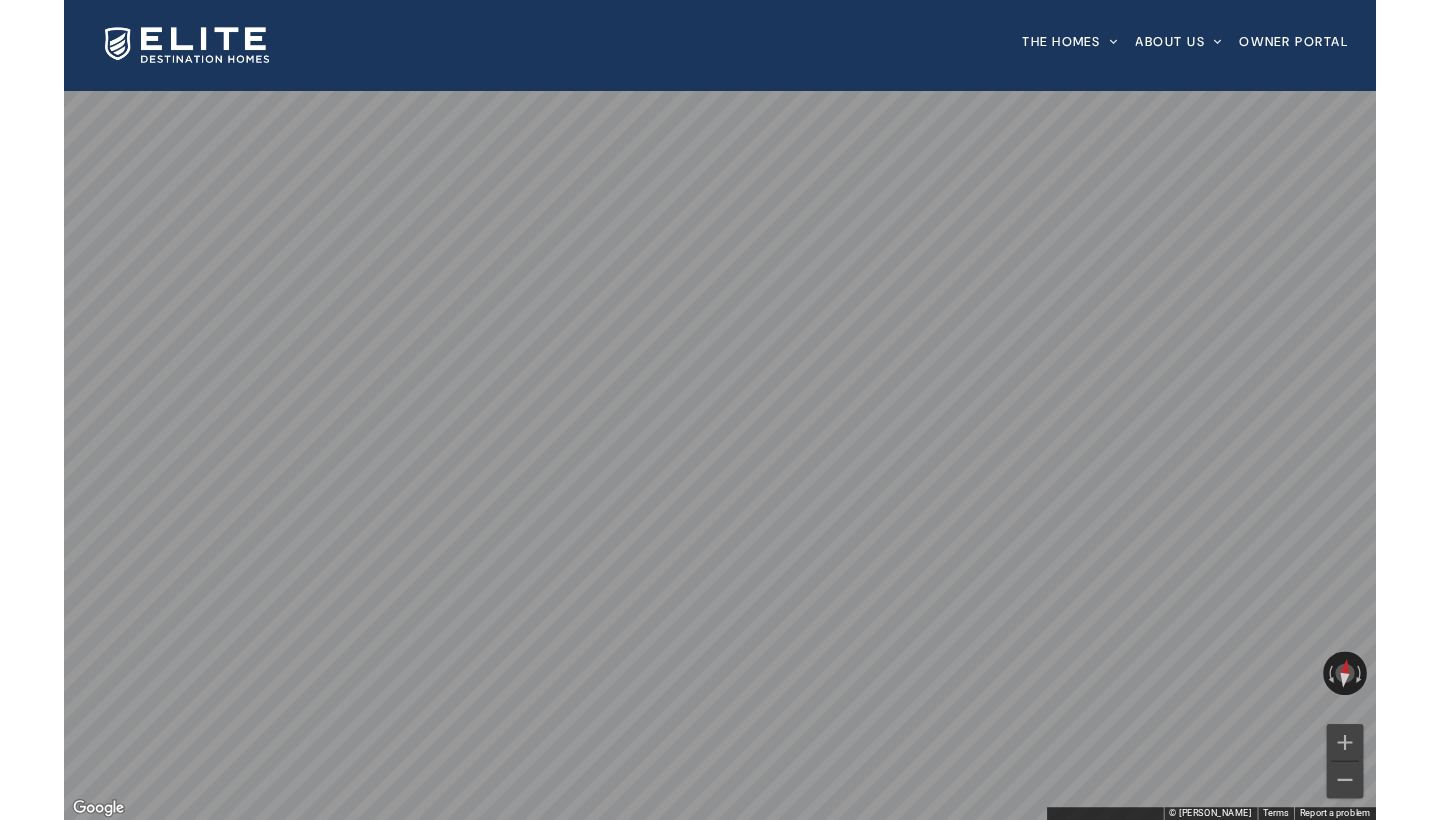 scroll, scrollTop: 1055, scrollLeft: 0, axis: vertical 